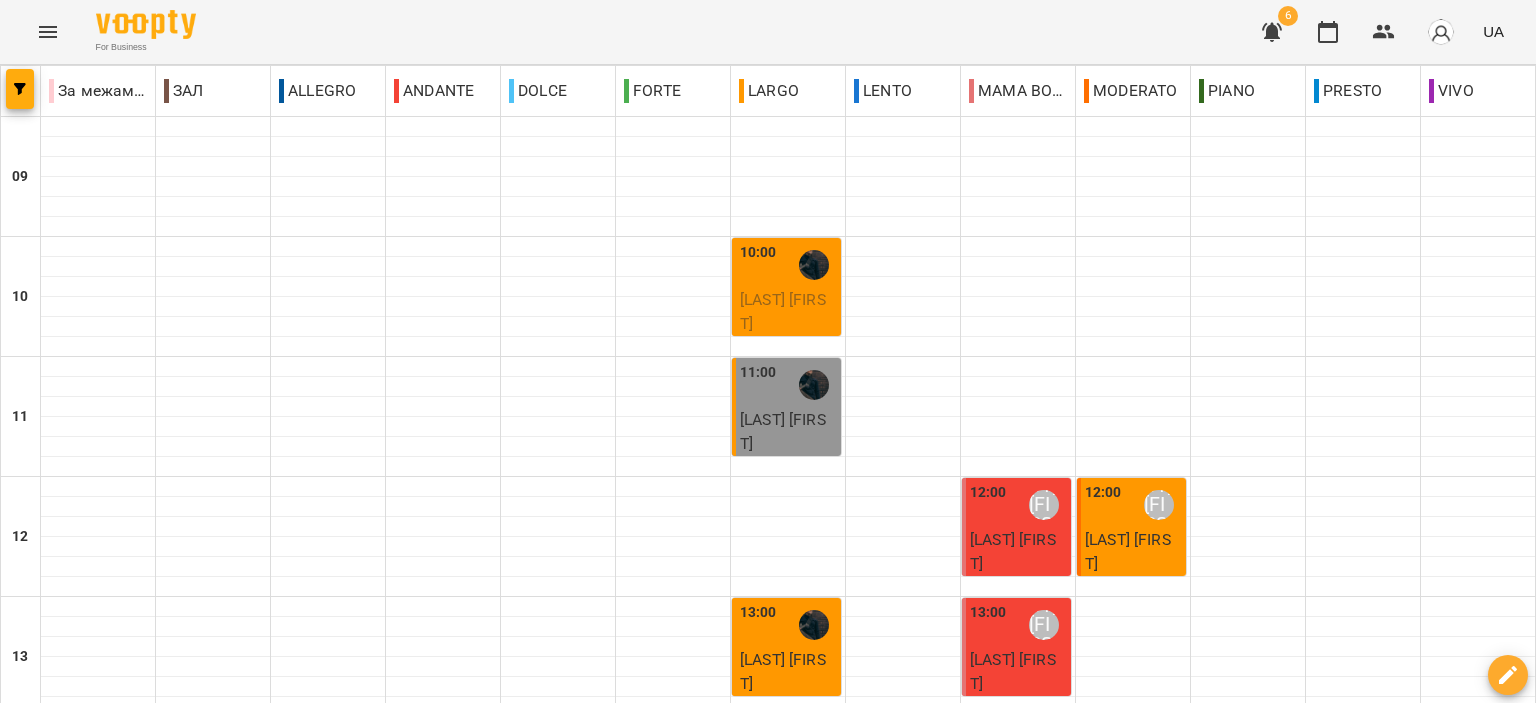 scroll, scrollTop: 0, scrollLeft: 0, axis: both 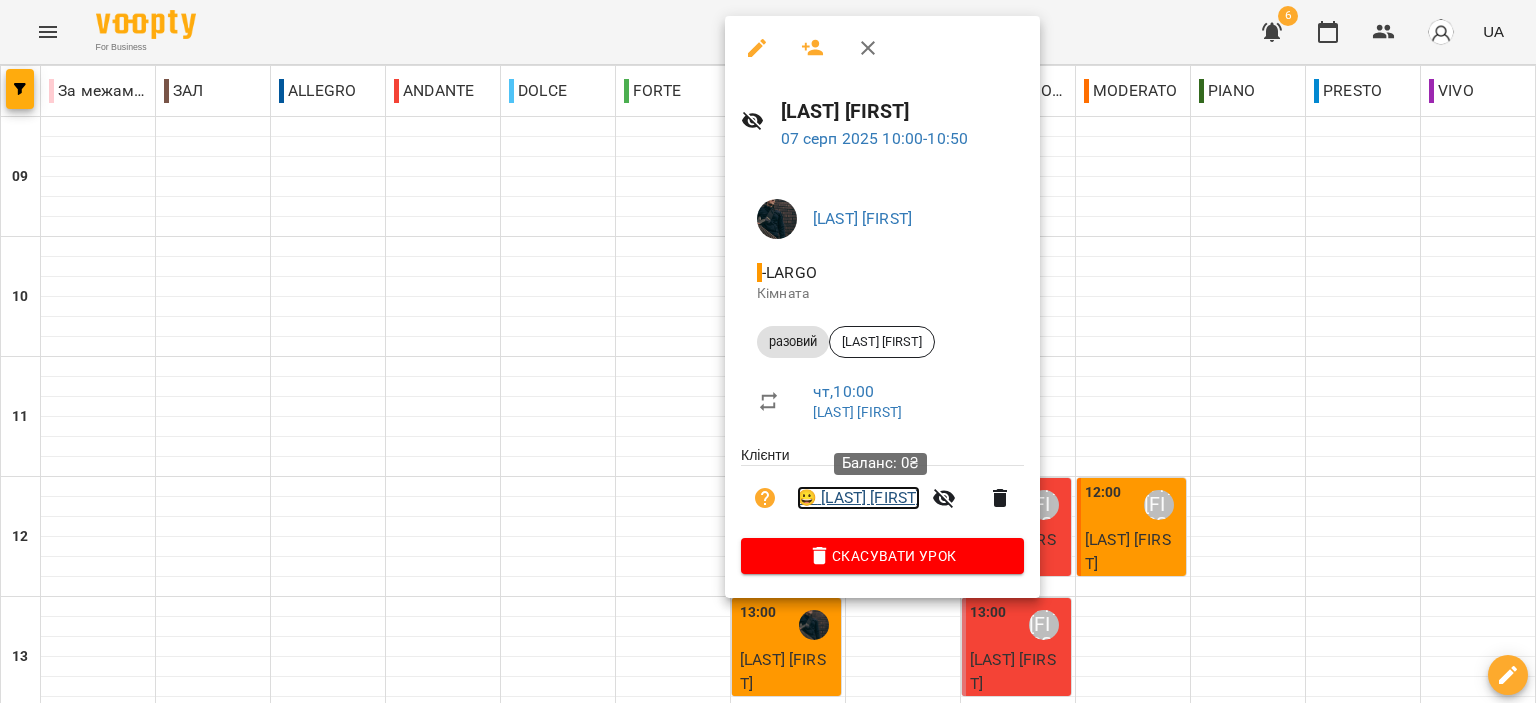 click on "😀   [LAST] [FIRST]" at bounding box center [858, 498] 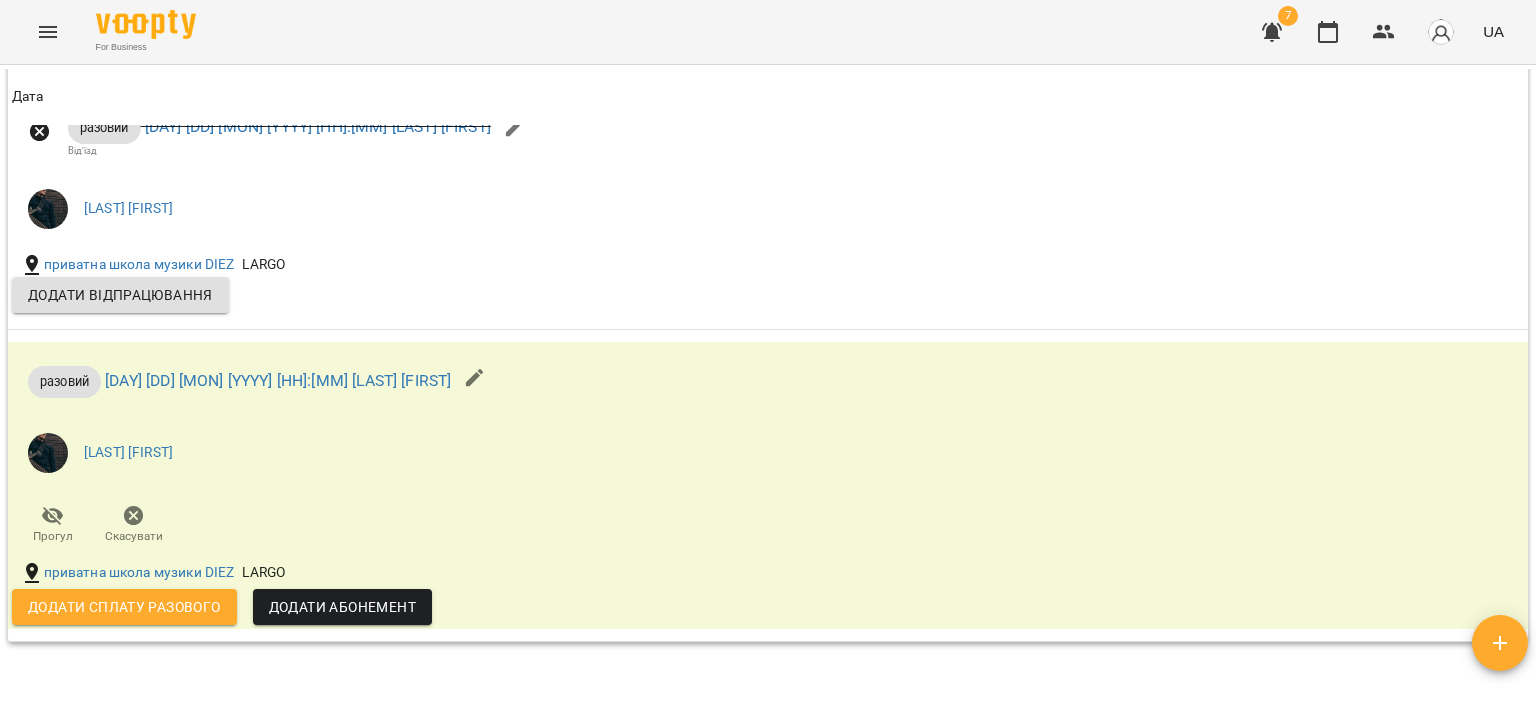 scroll, scrollTop: 1500, scrollLeft: 0, axis: vertical 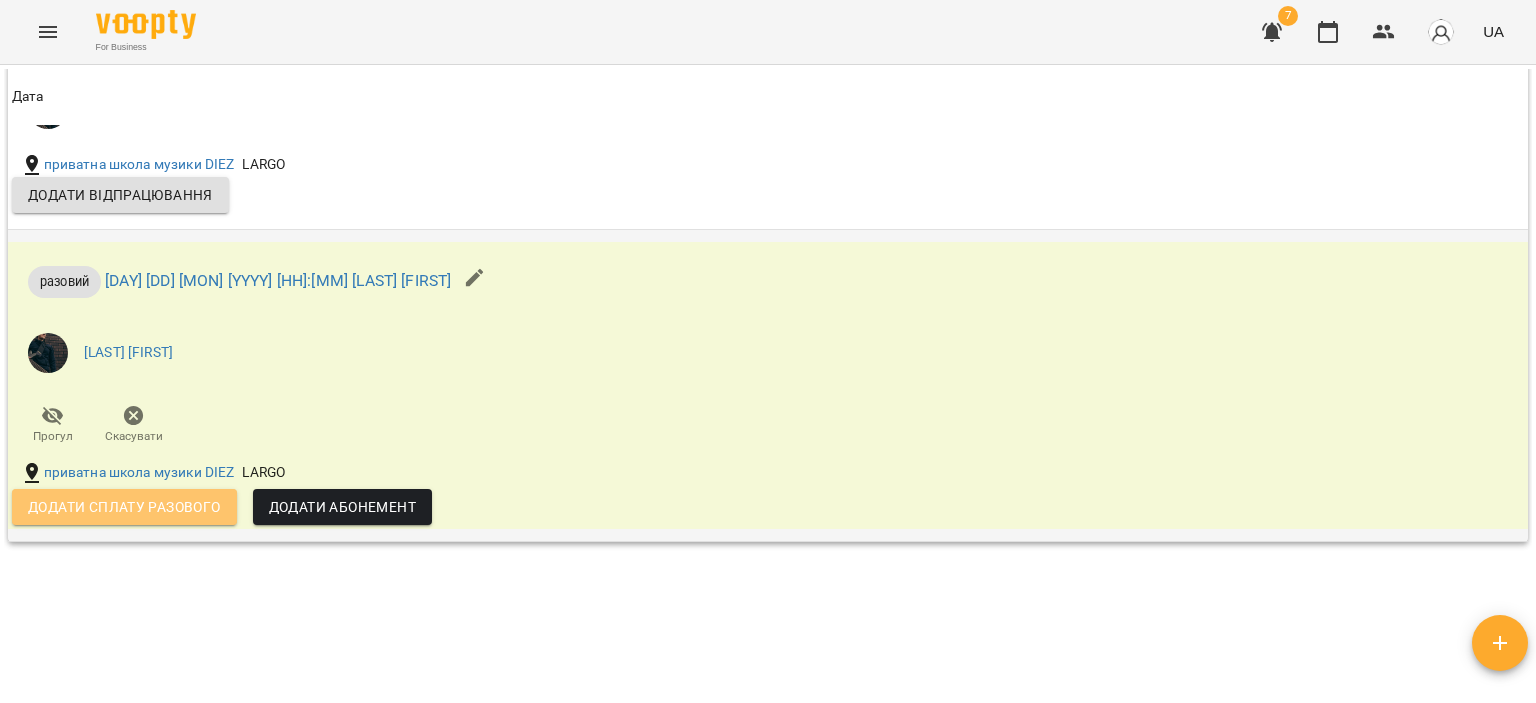 click on "Додати сплату разового" at bounding box center [124, 507] 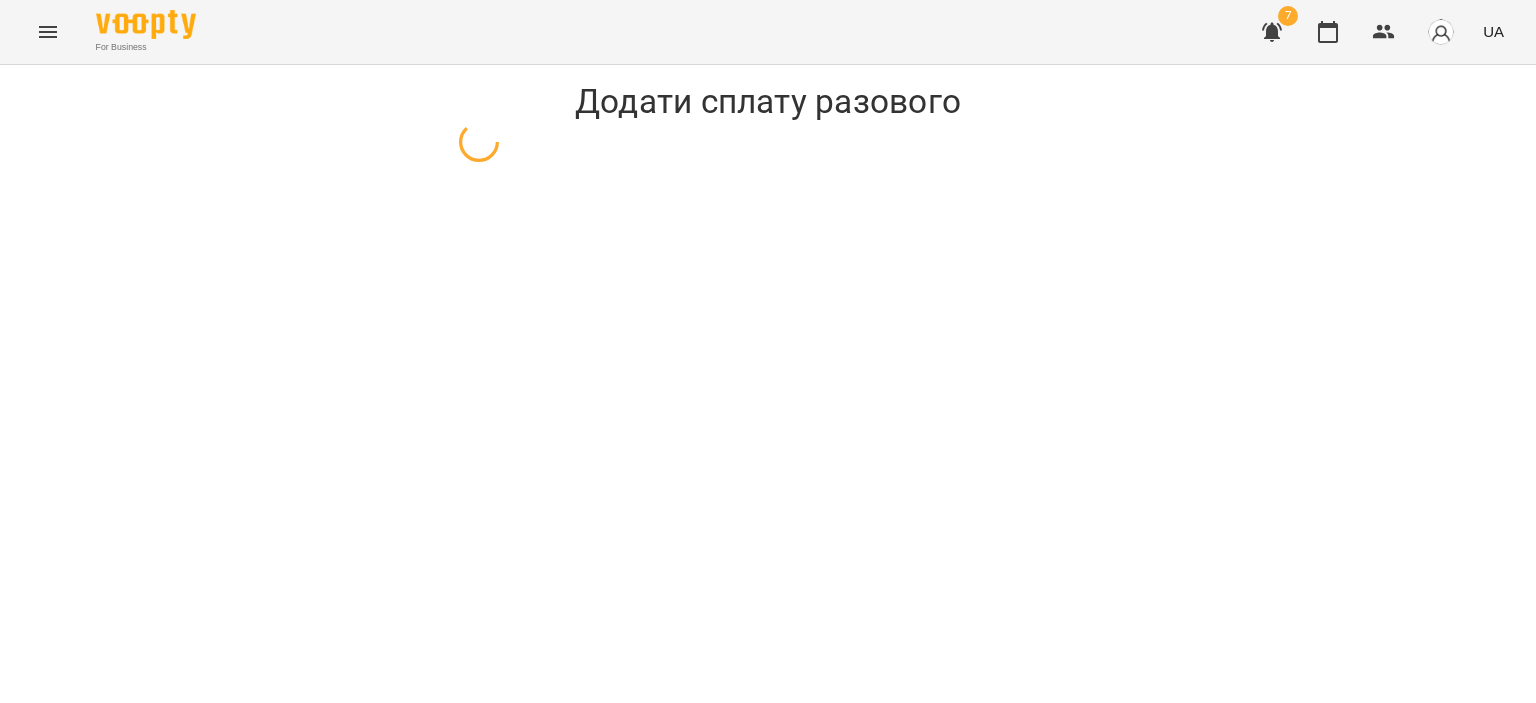 select on "*******" 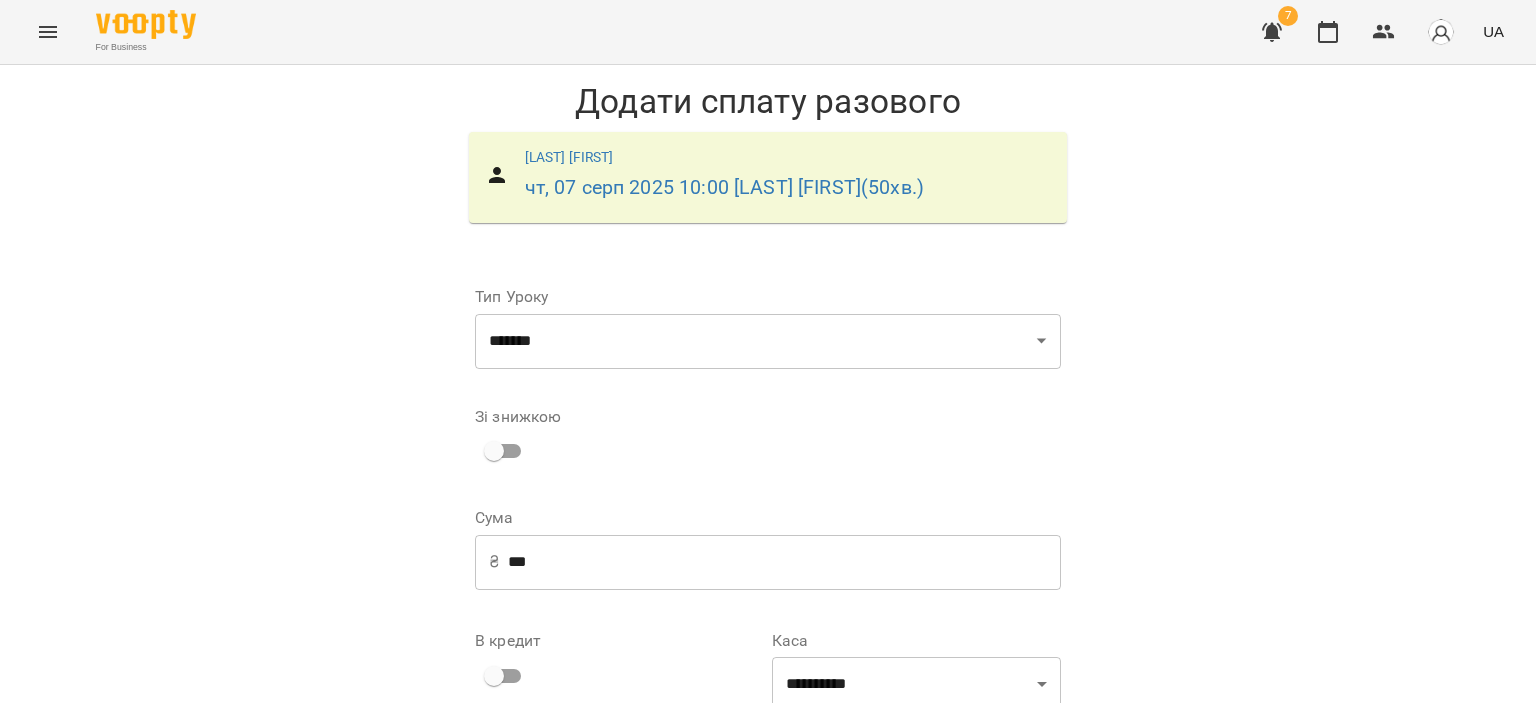 scroll, scrollTop: 208, scrollLeft: 0, axis: vertical 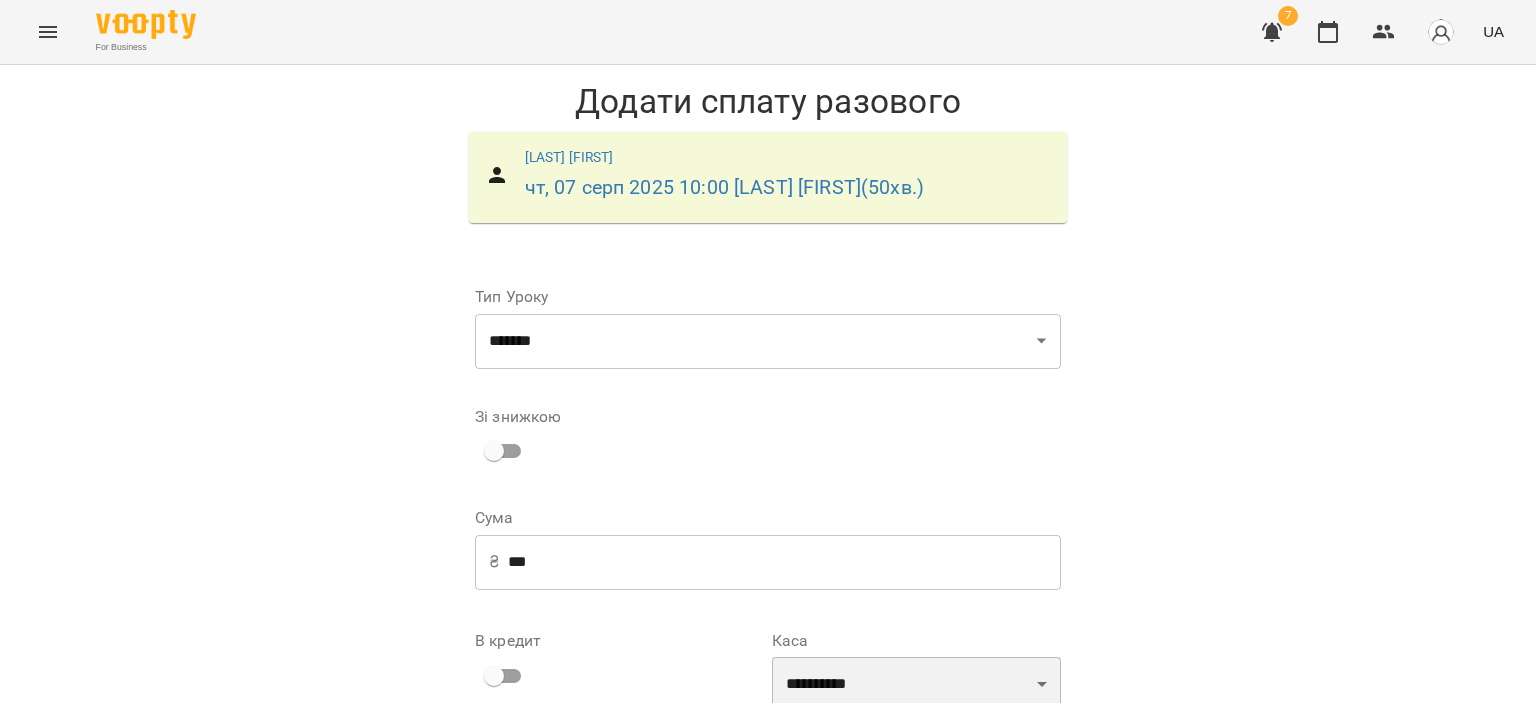 click on "**********" at bounding box center [916, 685] 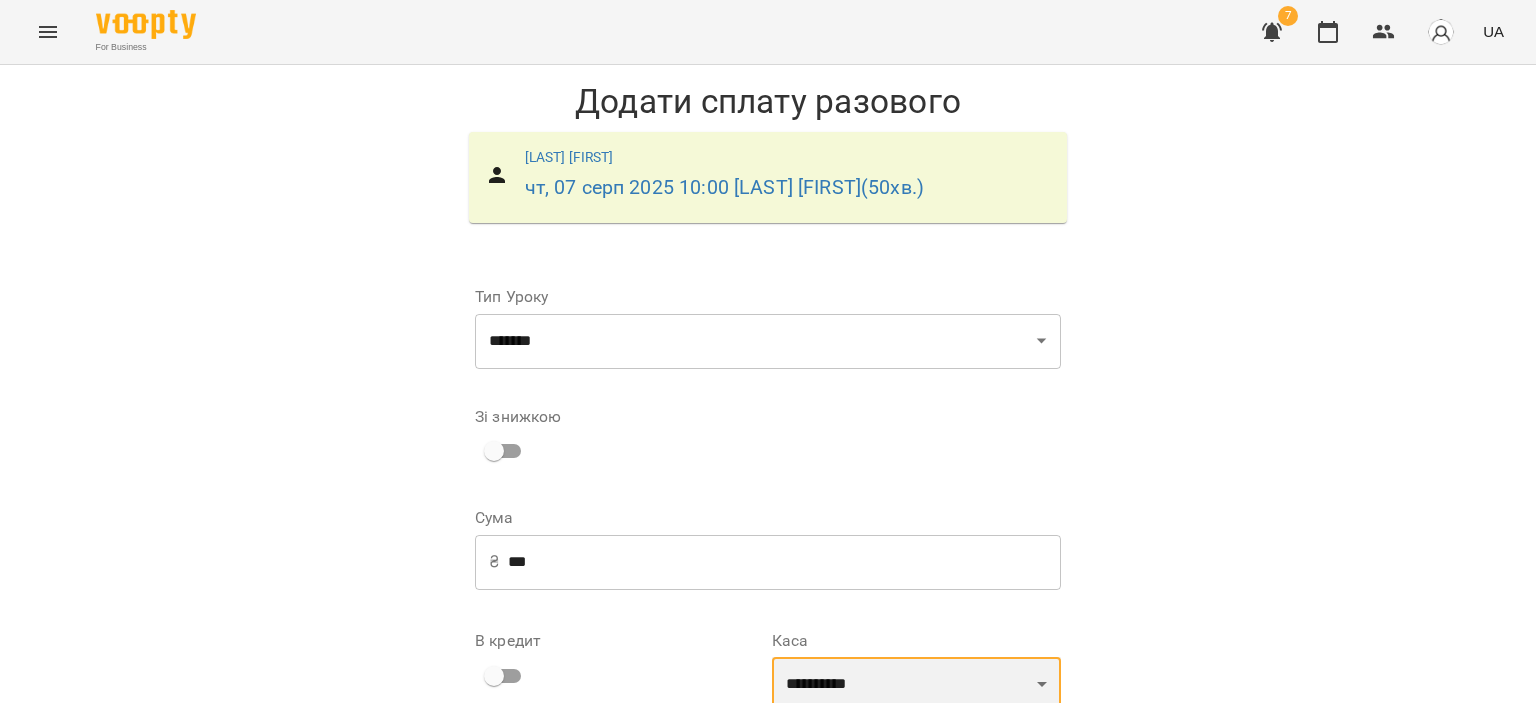 select on "****" 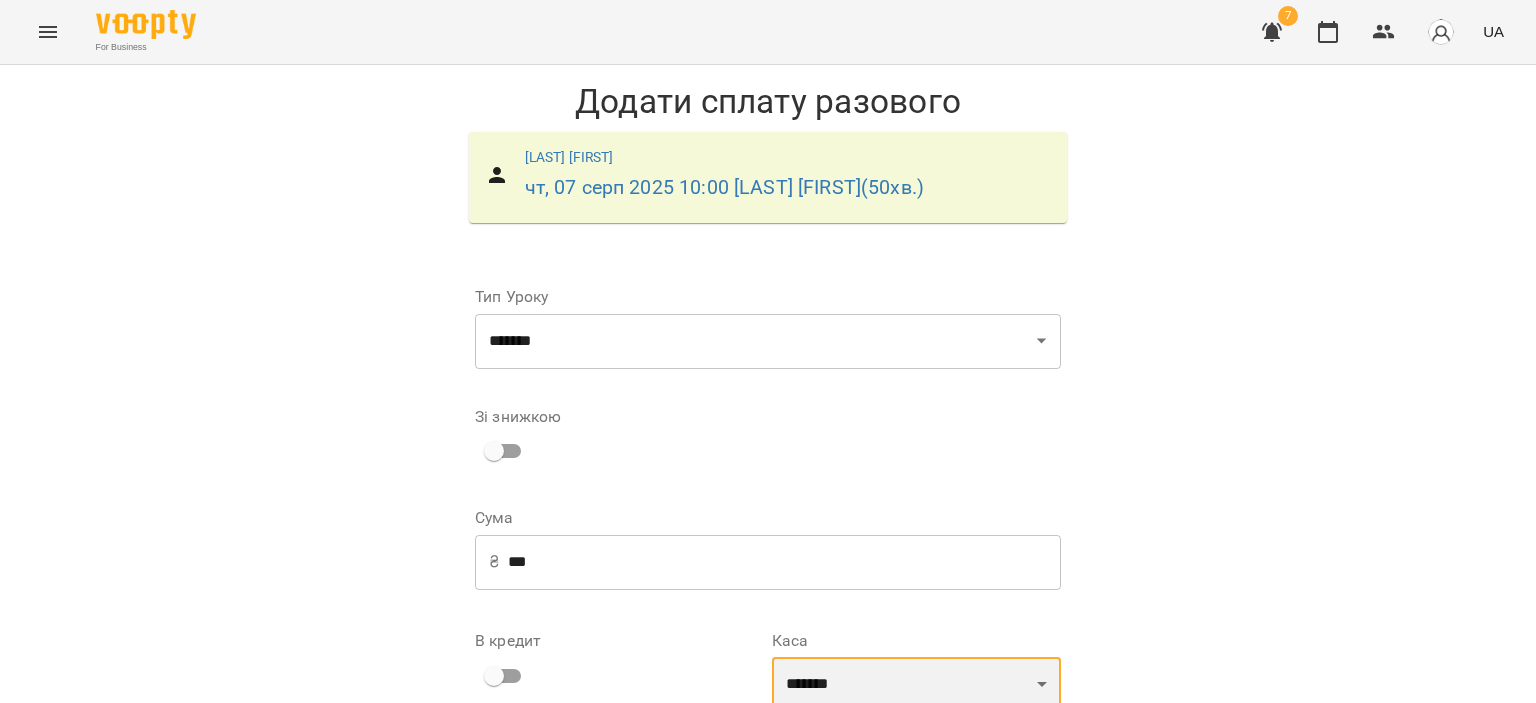 click on "**********" at bounding box center (916, 685) 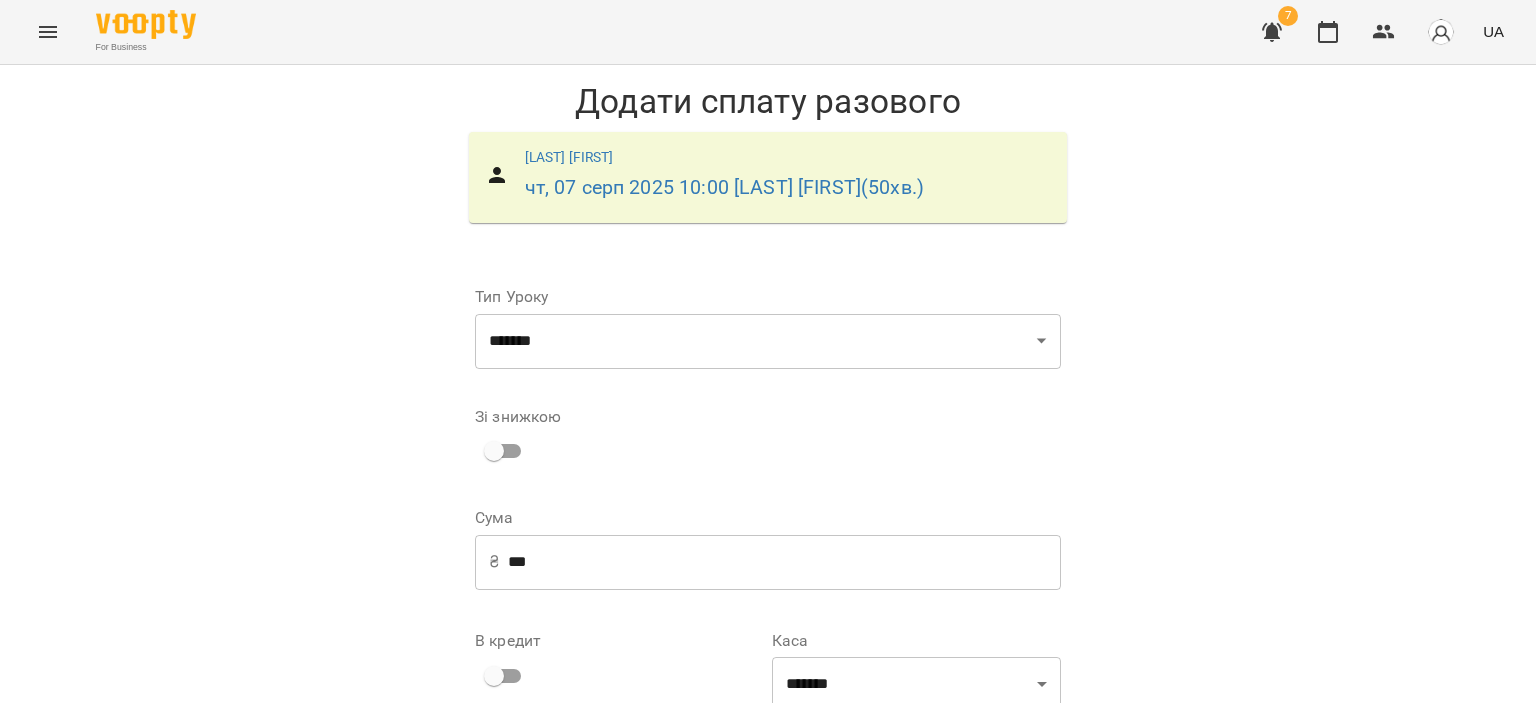 click on "Додати сплату разового" at bounding box center [934, 859] 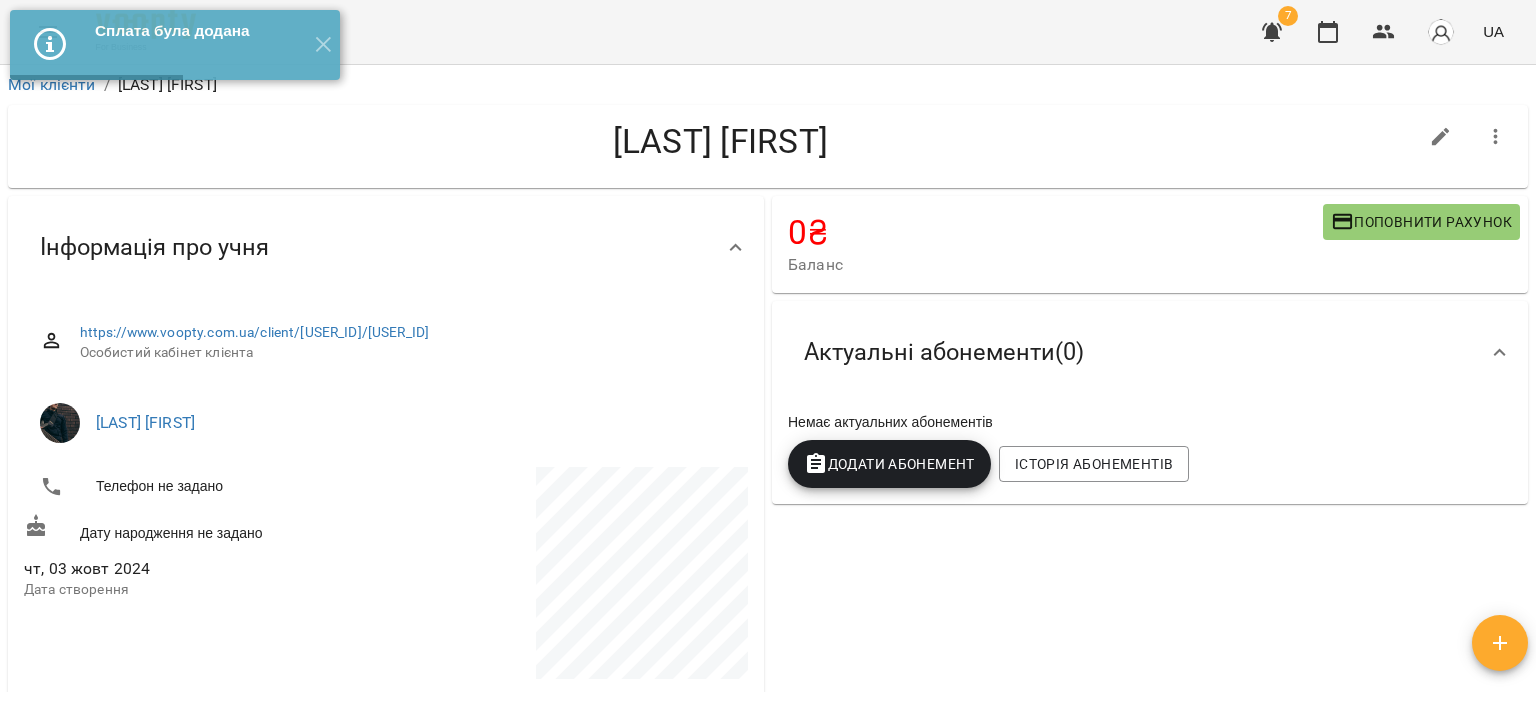 scroll, scrollTop: 500, scrollLeft: 0, axis: vertical 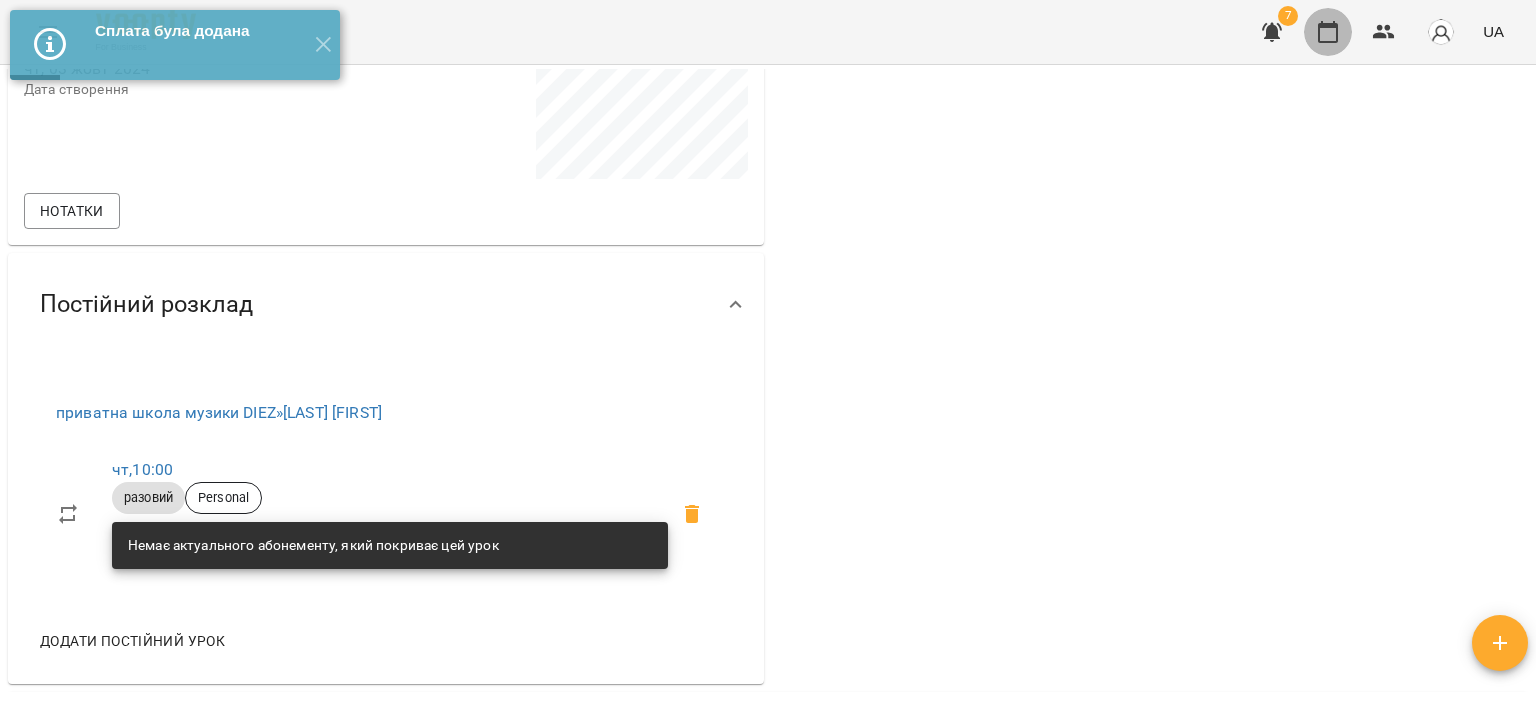 click at bounding box center [1328, 32] 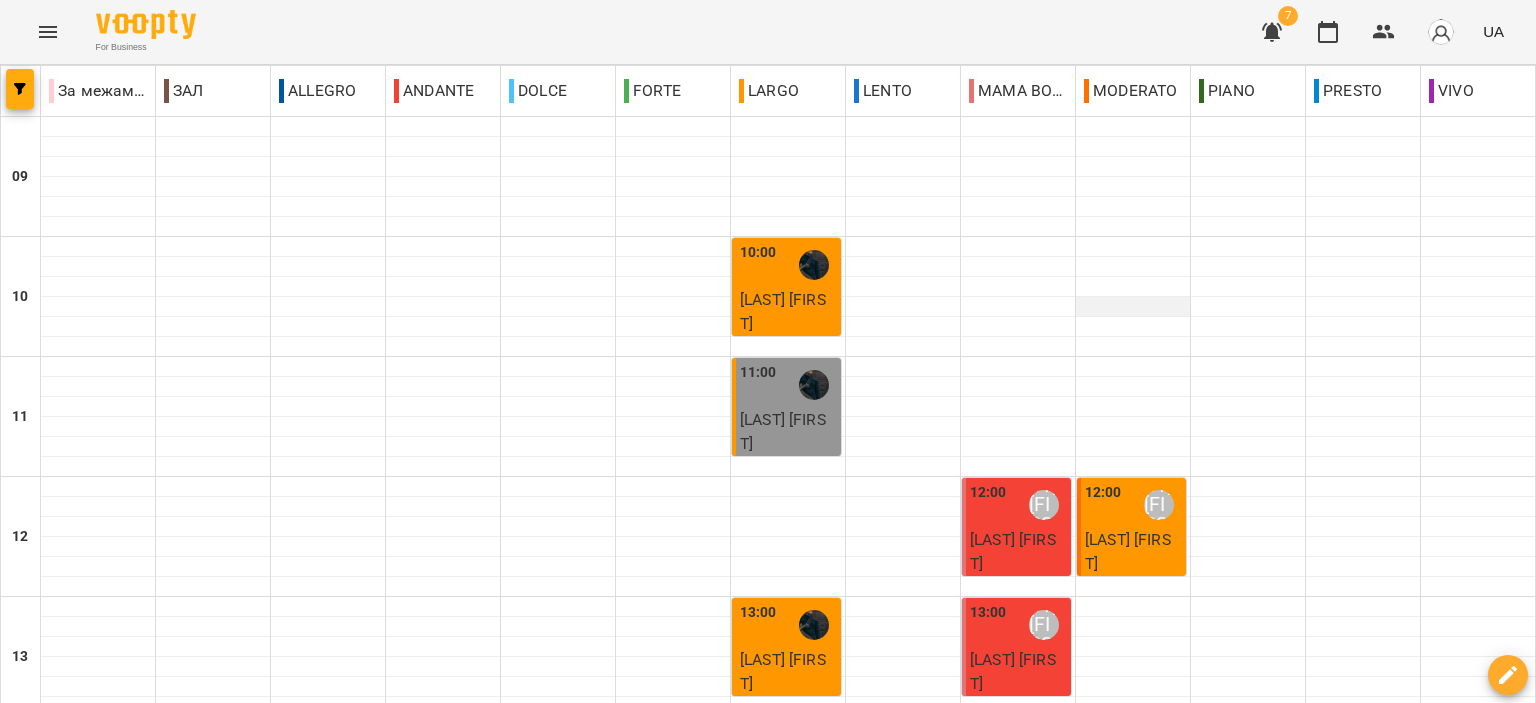 scroll, scrollTop: 700, scrollLeft: 0, axis: vertical 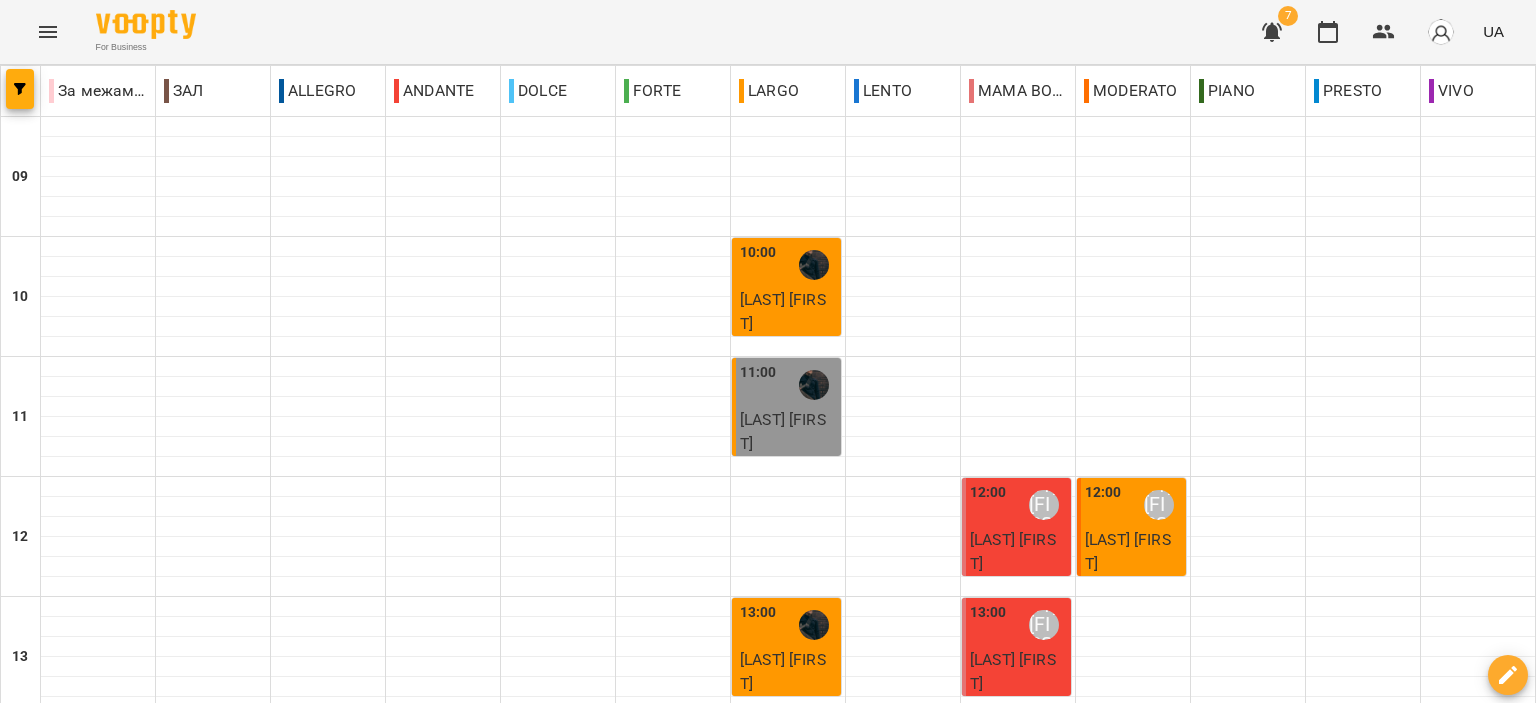 click on "[FIRST] [LAST]" at bounding box center (1013, 1031) 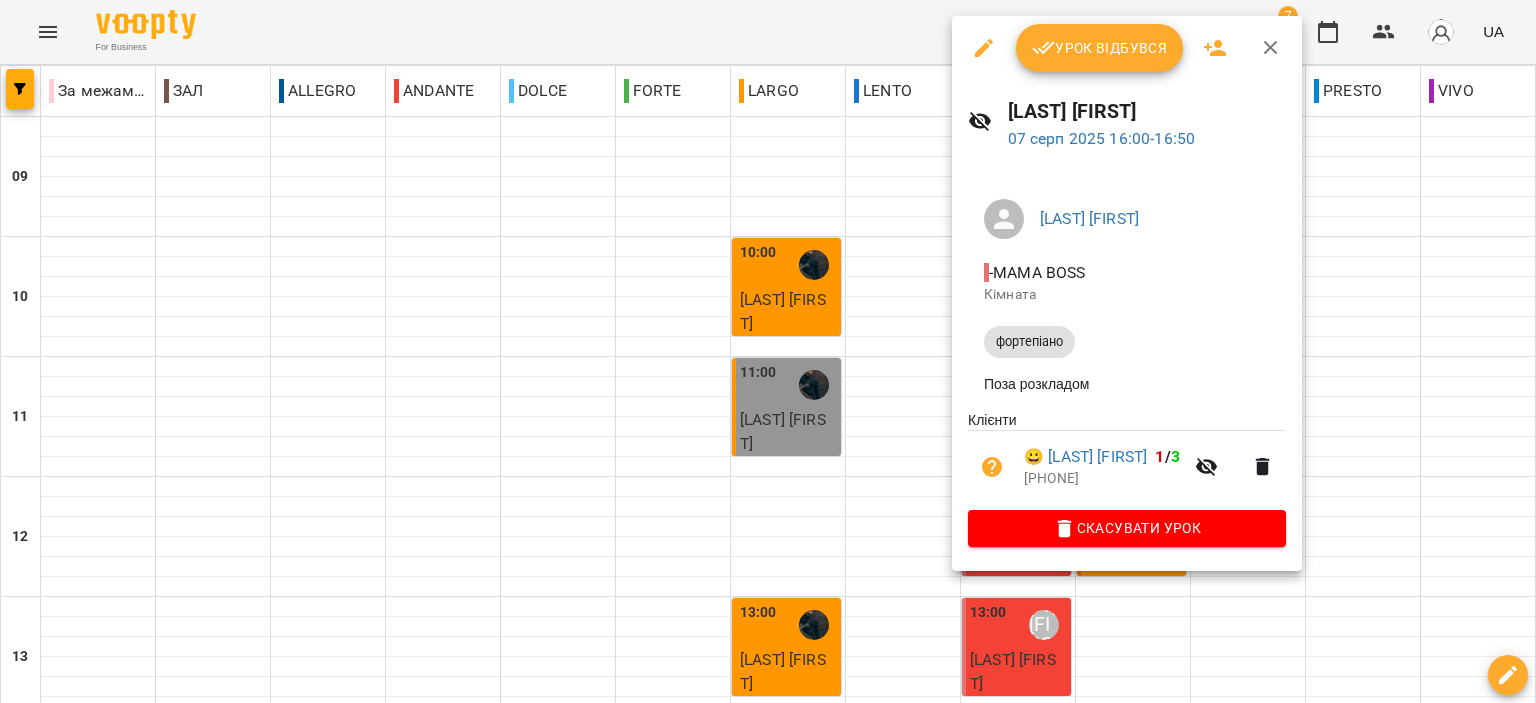 click on "Урок відбувся" at bounding box center (1100, 48) 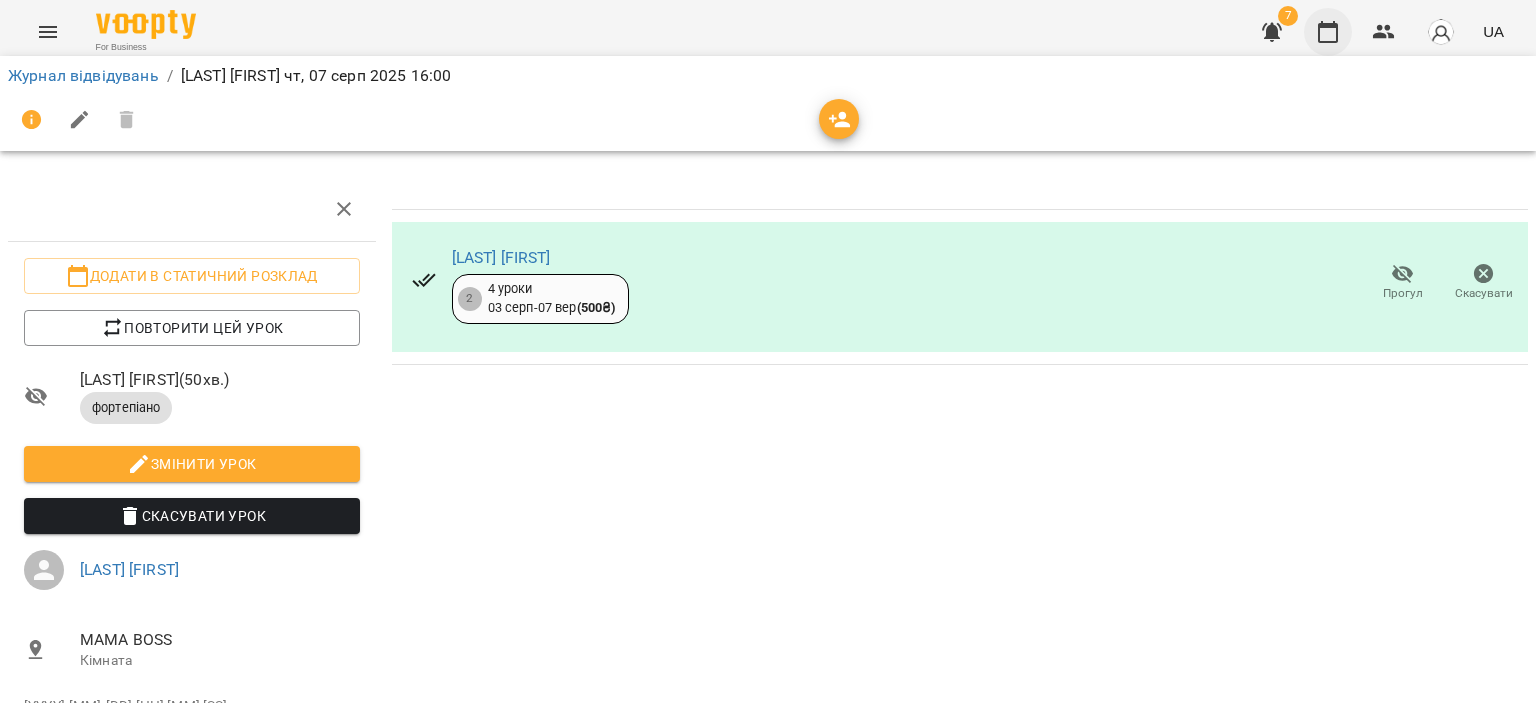 click 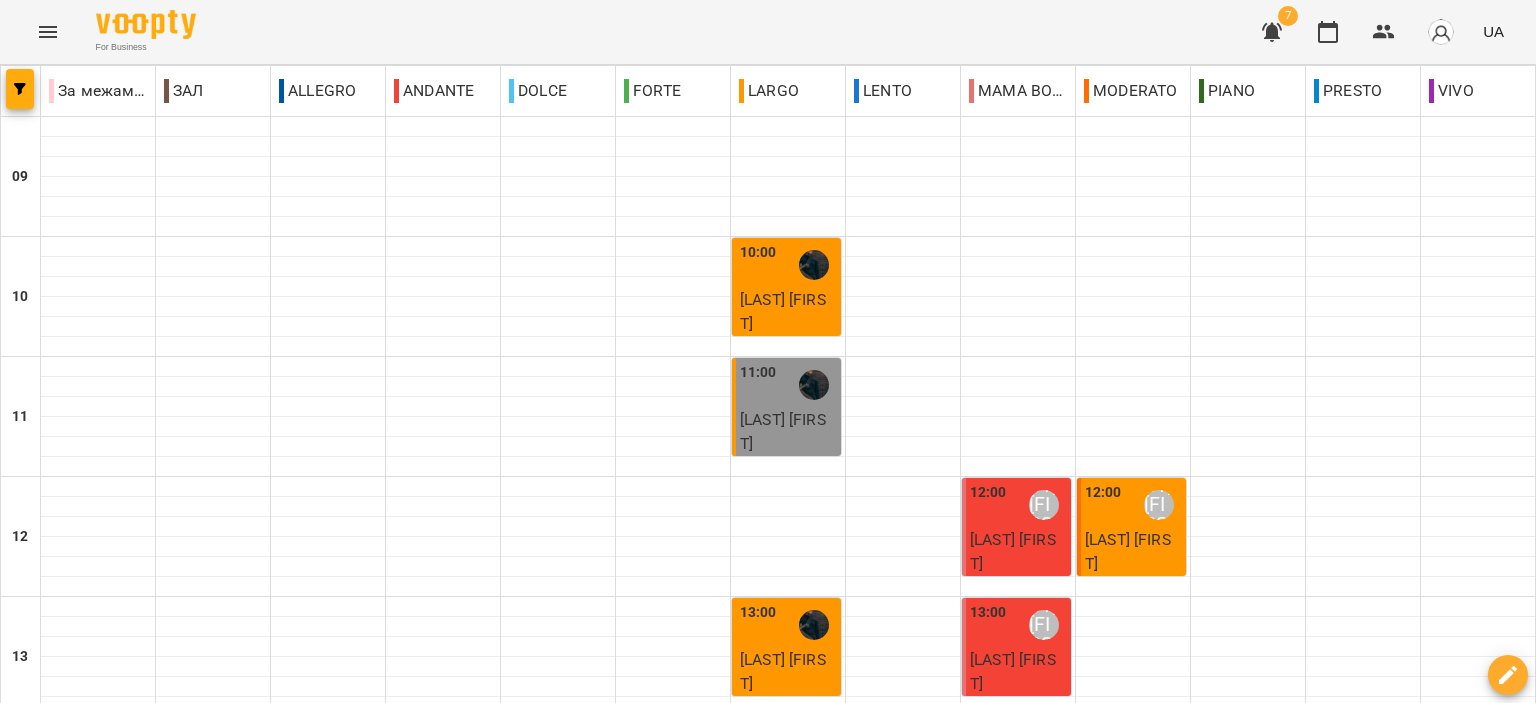 scroll, scrollTop: 700, scrollLeft: 0, axis: vertical 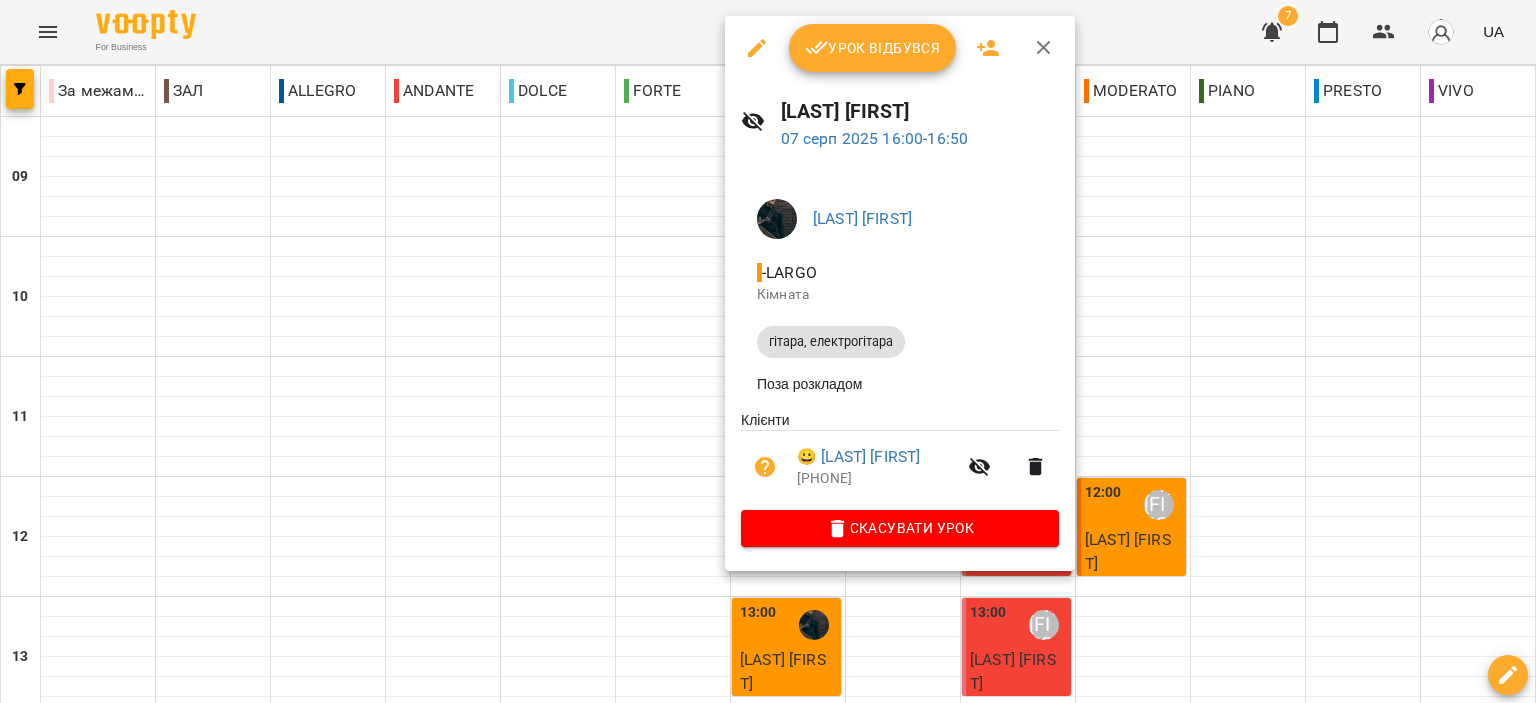 click on "Урок відбувся" at bounding box center [873, 48] 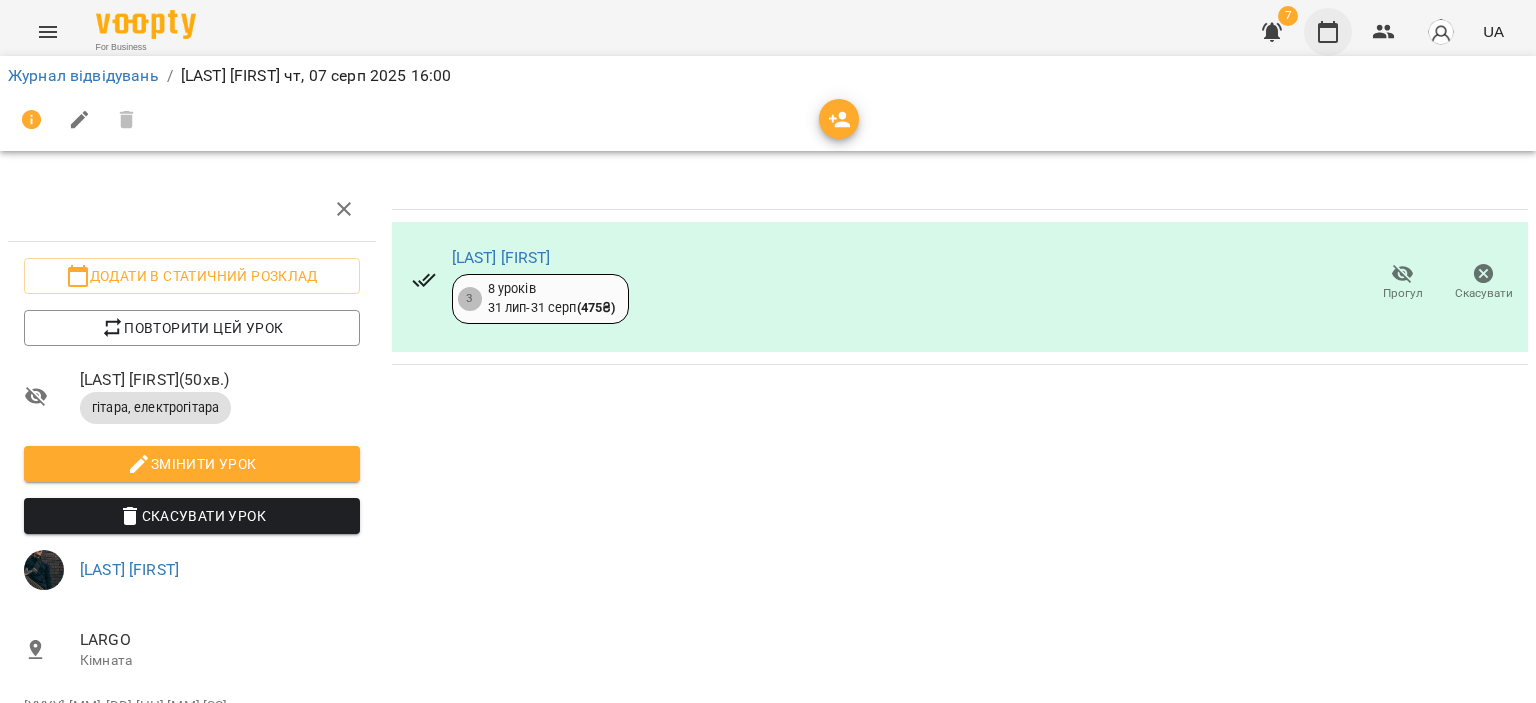 click 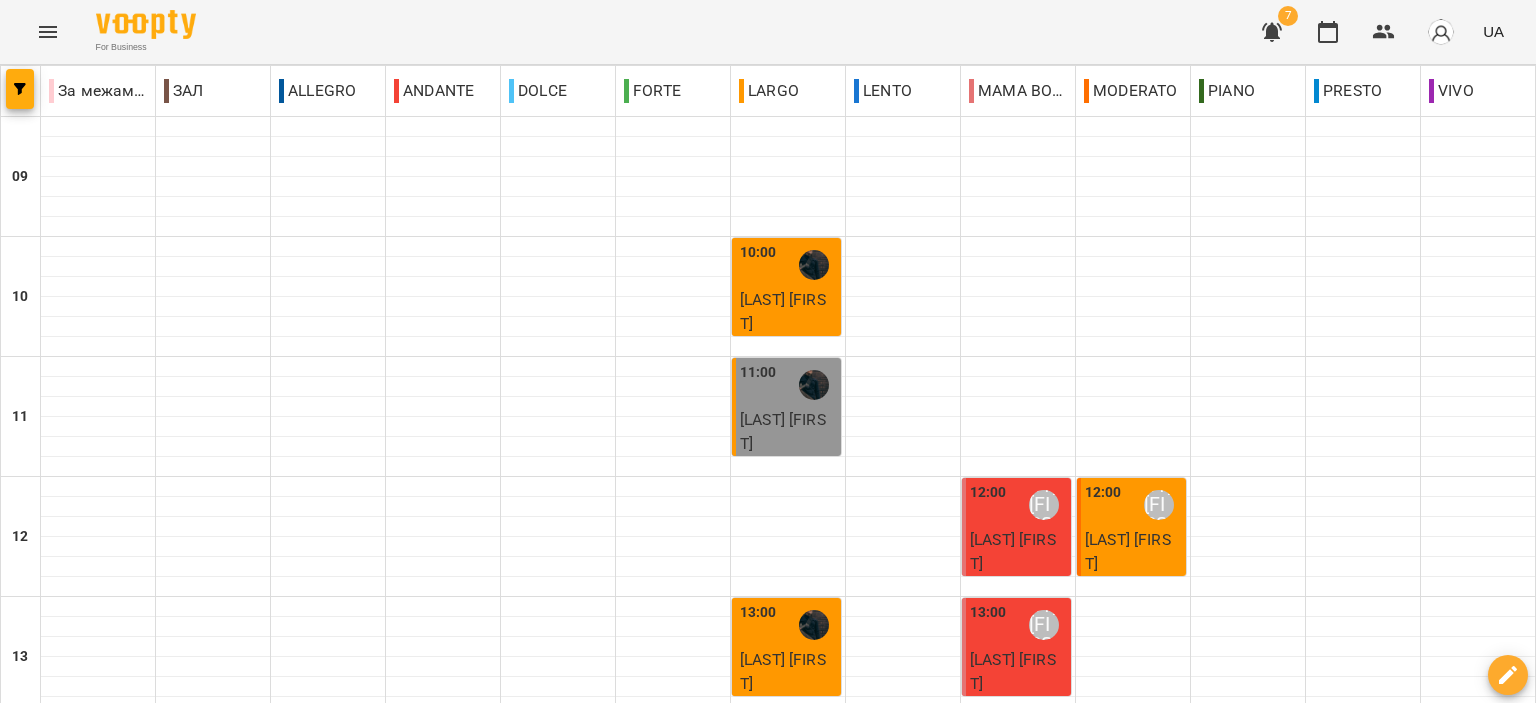 scroll, scrollTop: 986, scrollLeft: 0, axis: vertical 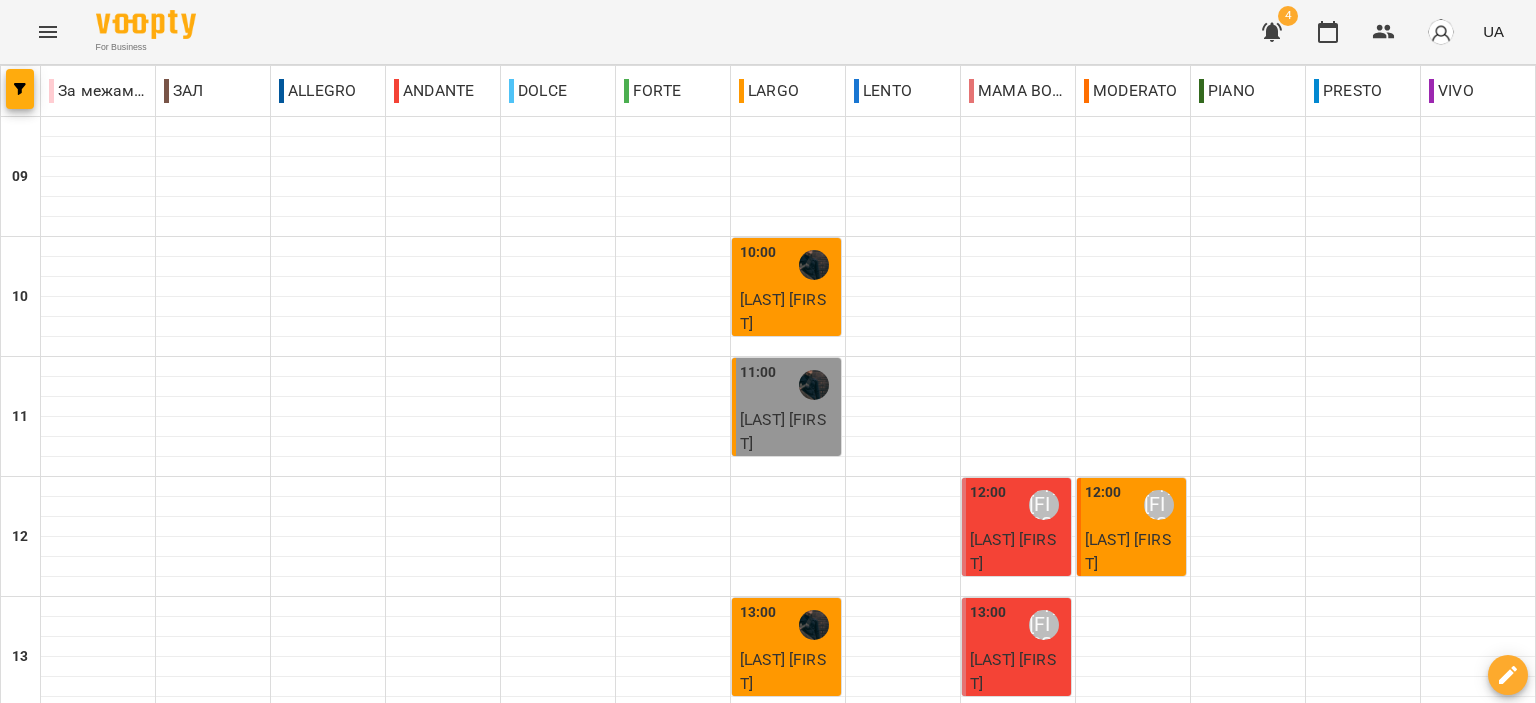 click at bounding box center (1272, 32) 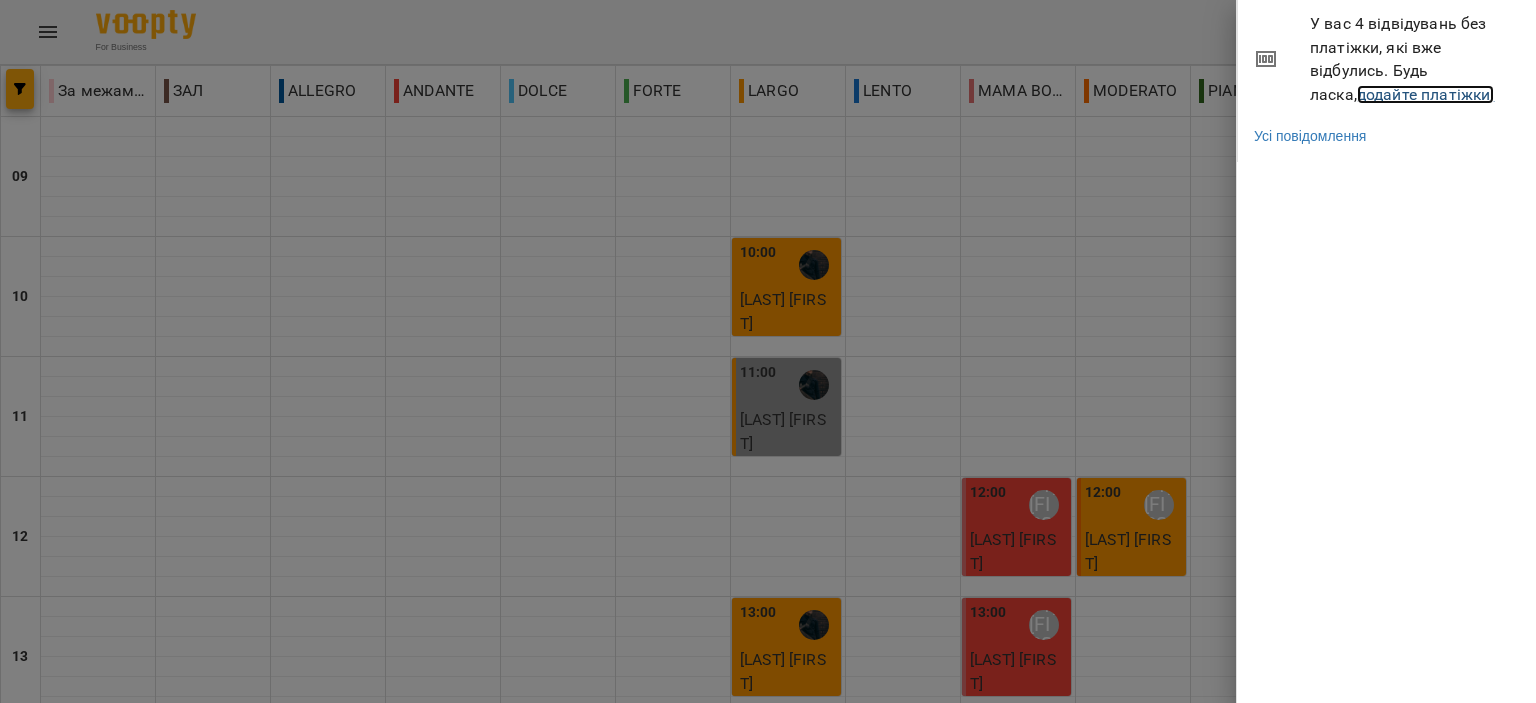 click on "додайте платіжки!" at bounding box center [1426, 94] 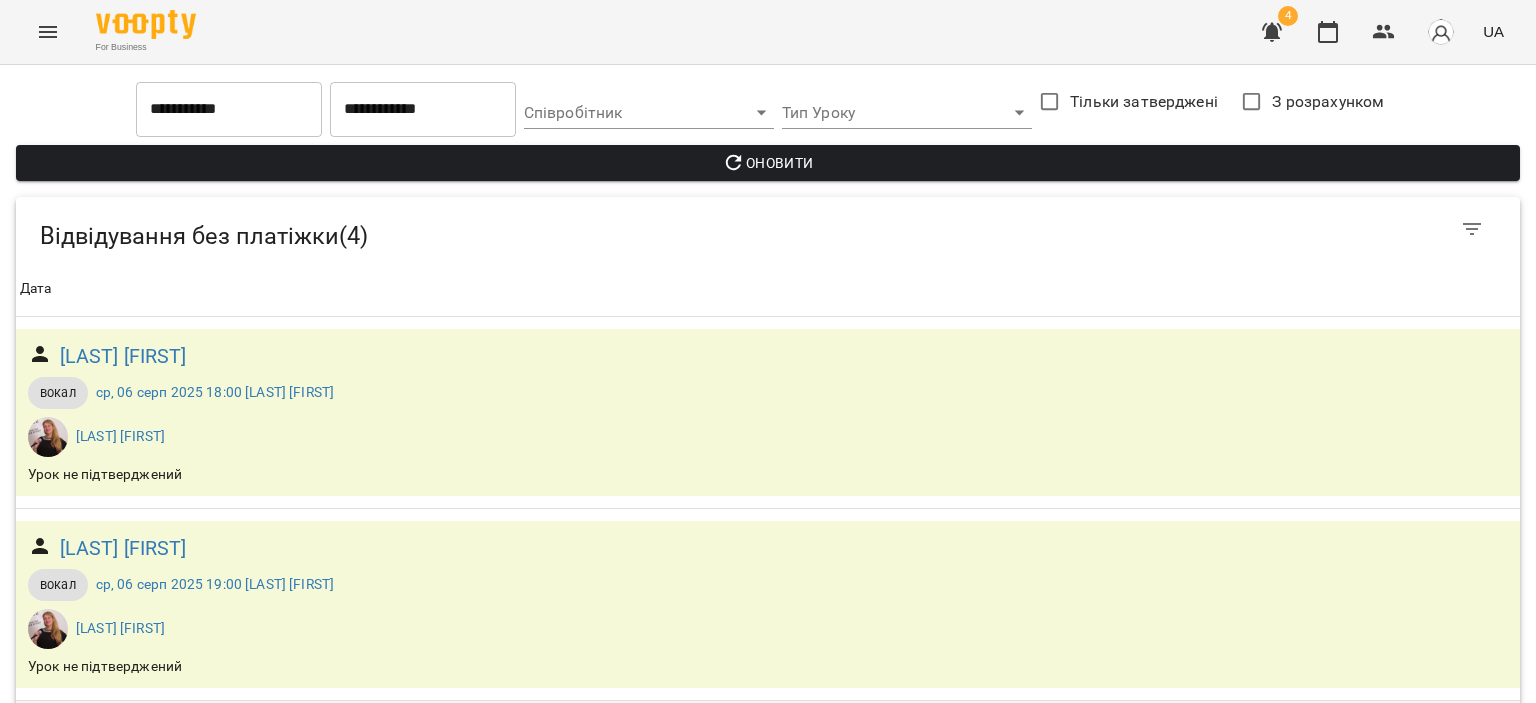 scroll, scrollTop: 0, scrollLeft: 0, axis: both 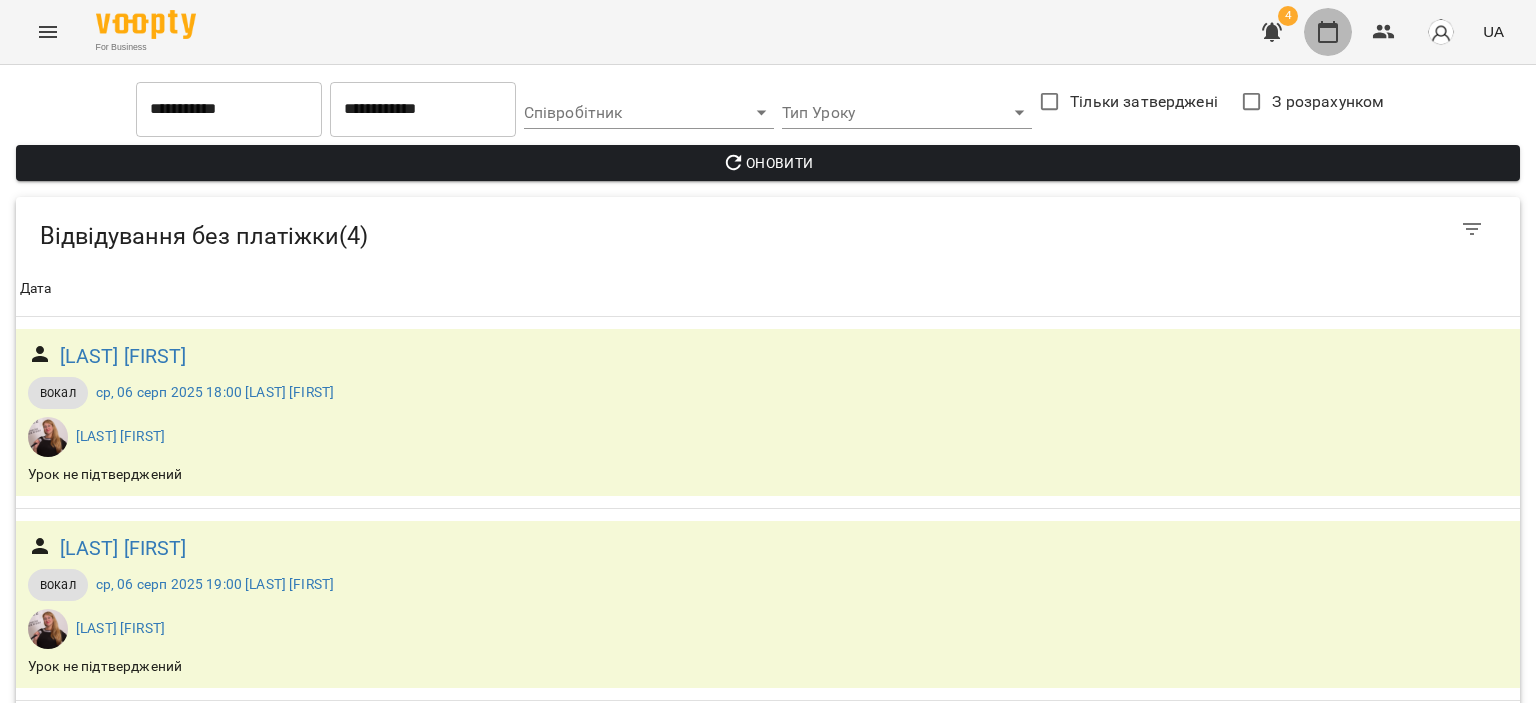 click at bounding box center [1328, 32] 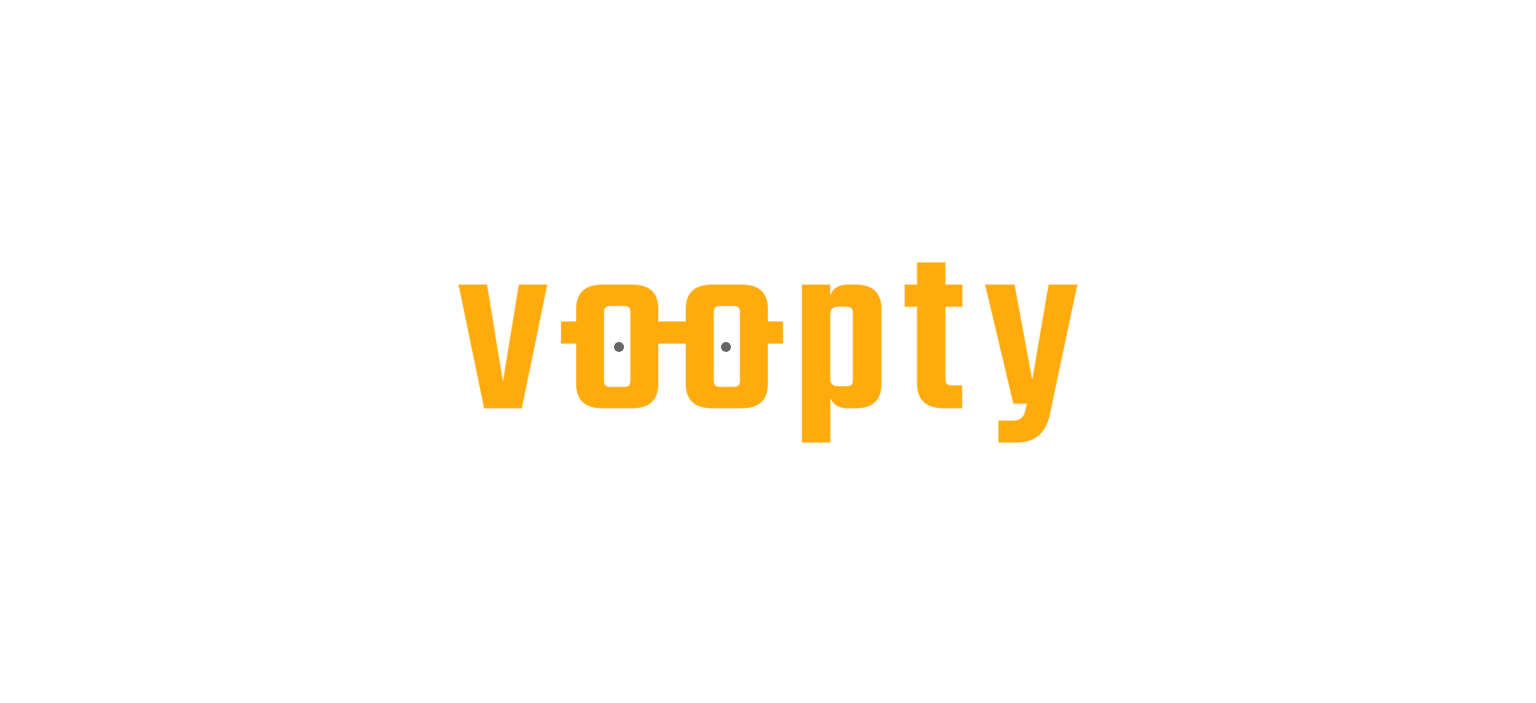 scroll, scrollTop: 0, scrollLeft: 0, axis: both 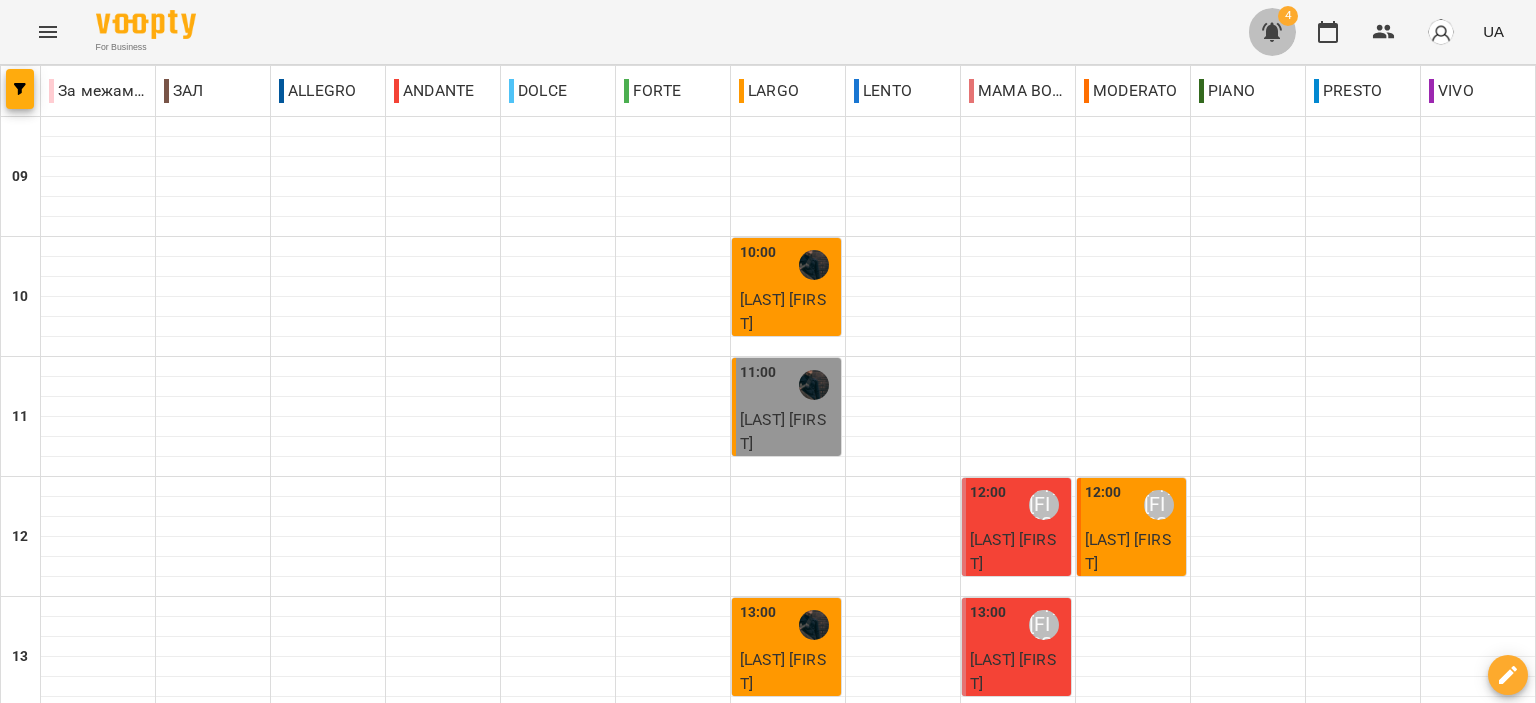 click 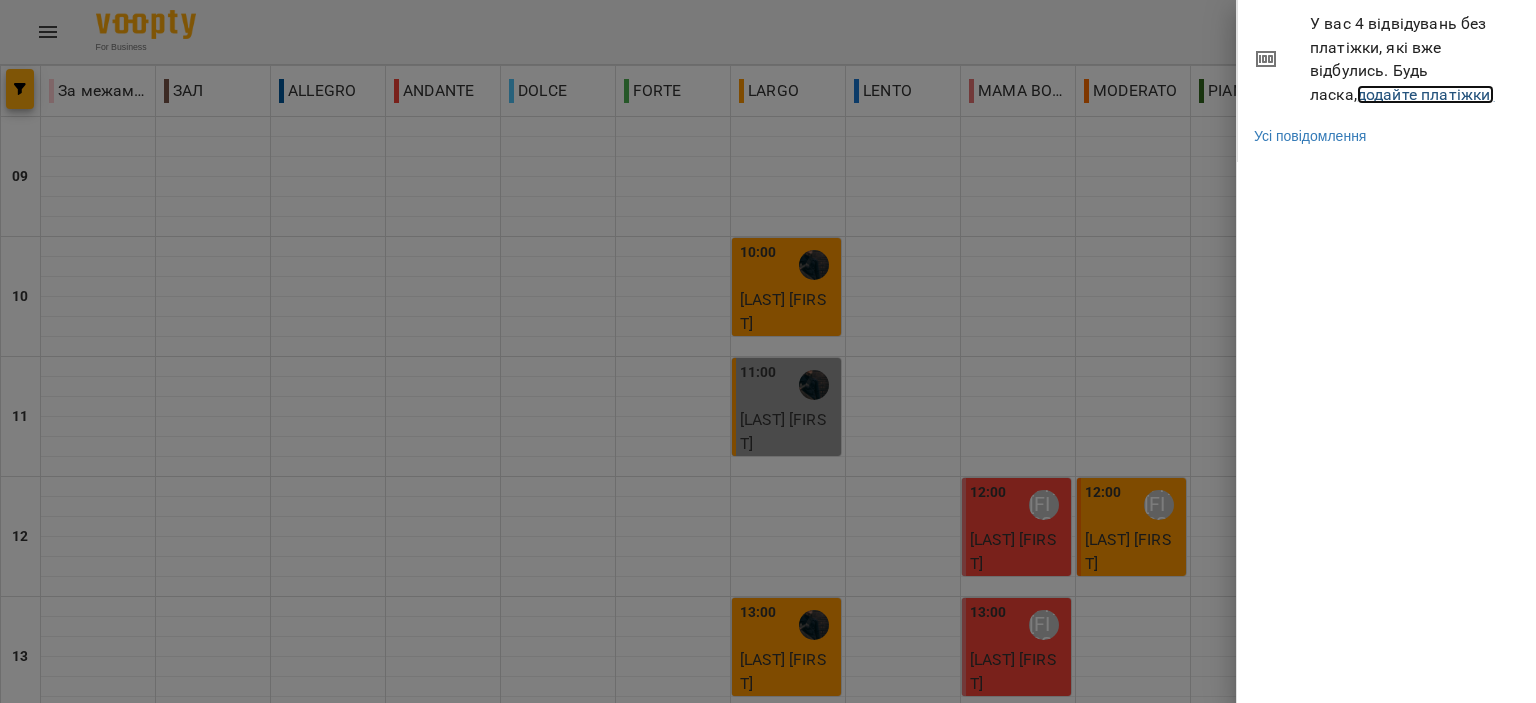 click on "додайте платіжки!" at bounding box center (1426, 94) 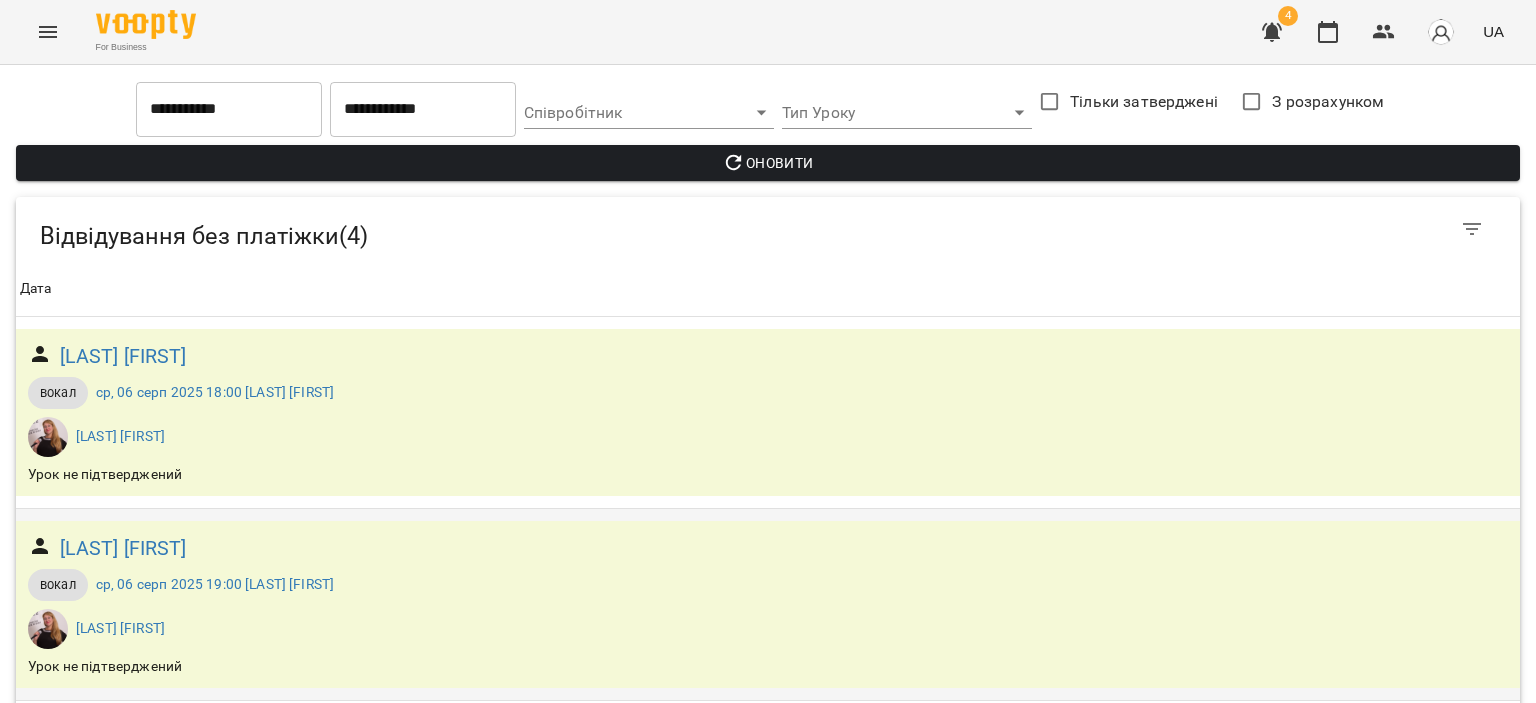 scroll, scrollTop: 356, scrollLeft: 0, axis: vertical 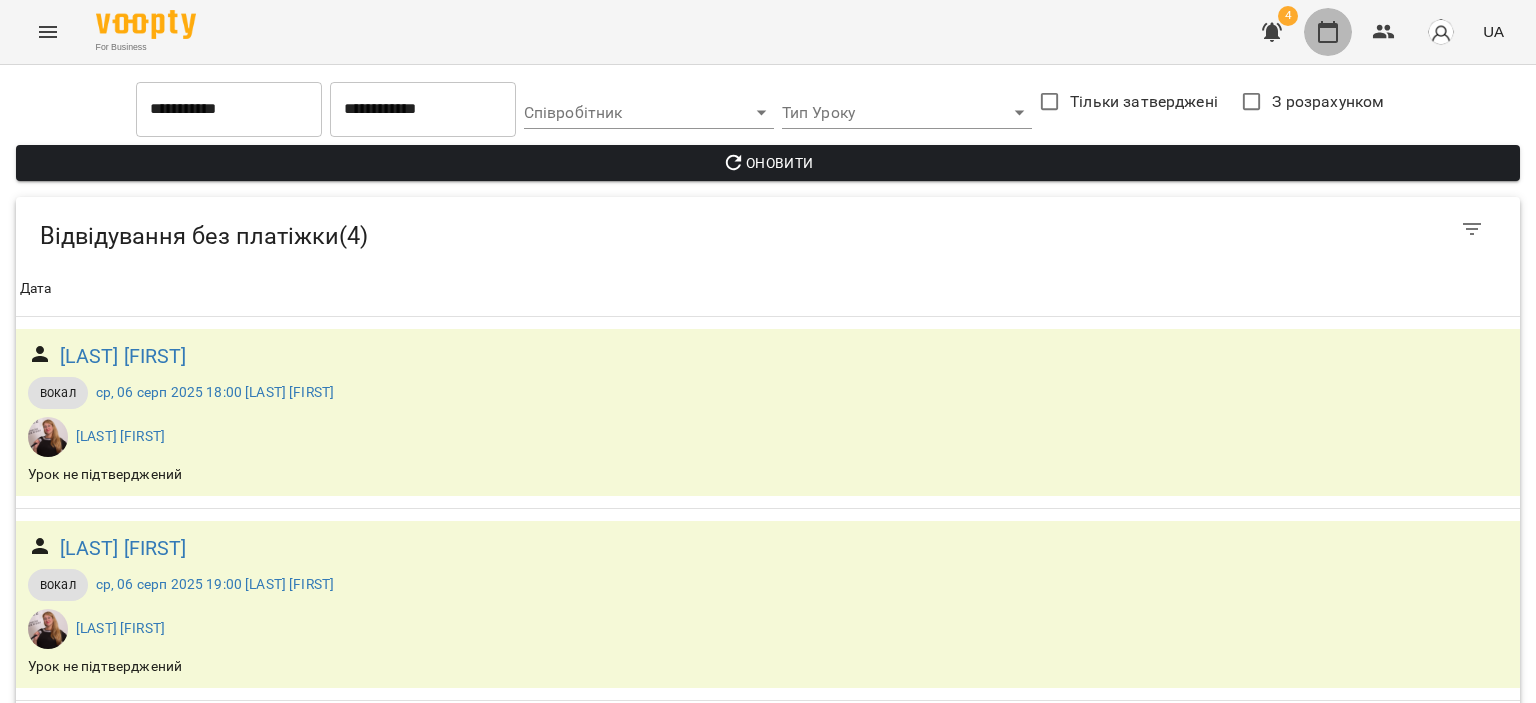 click at bounding box center (1328, 32) 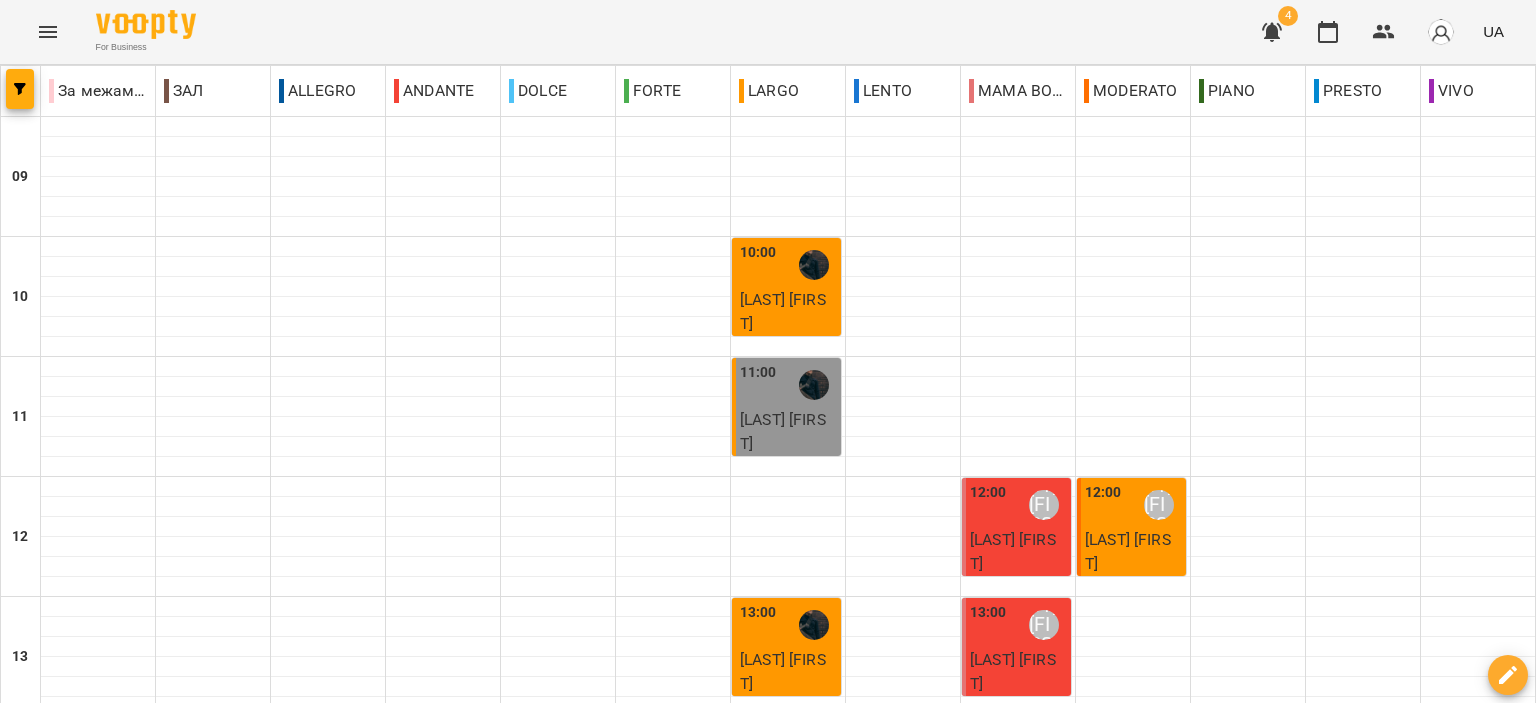 scroll, scrollTop: 0, scrollLeft: 0, axis: both 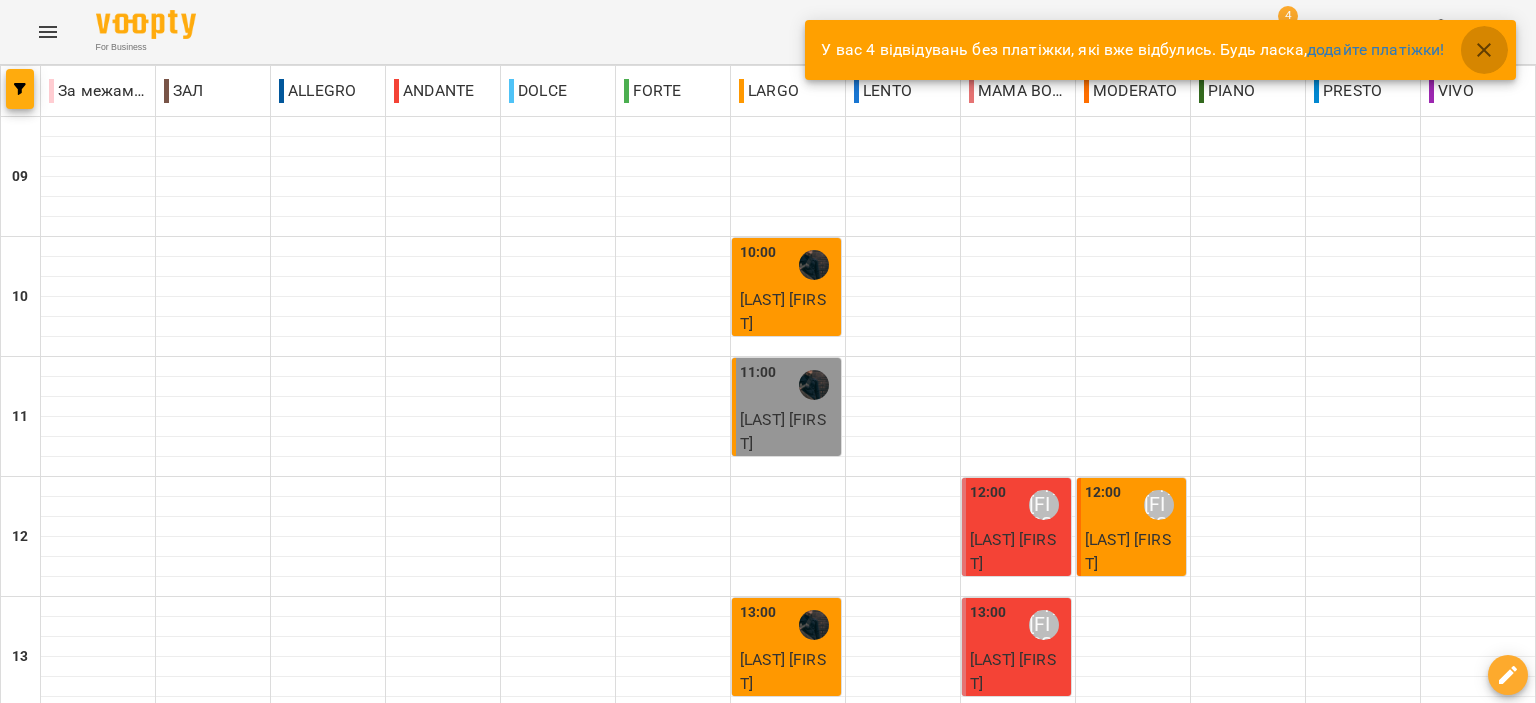 click 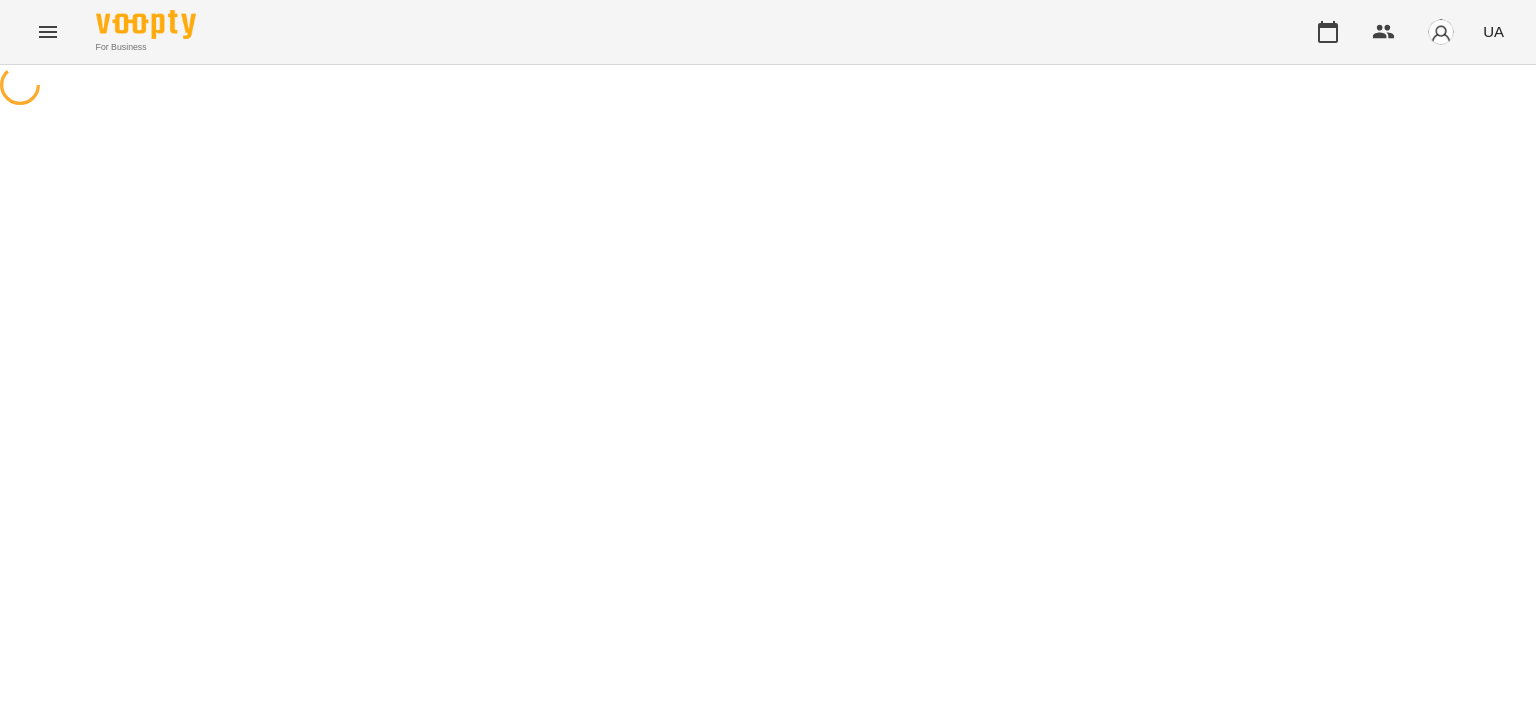 scroll, scrollTop: 0, scrollLeft: 0, axis: both 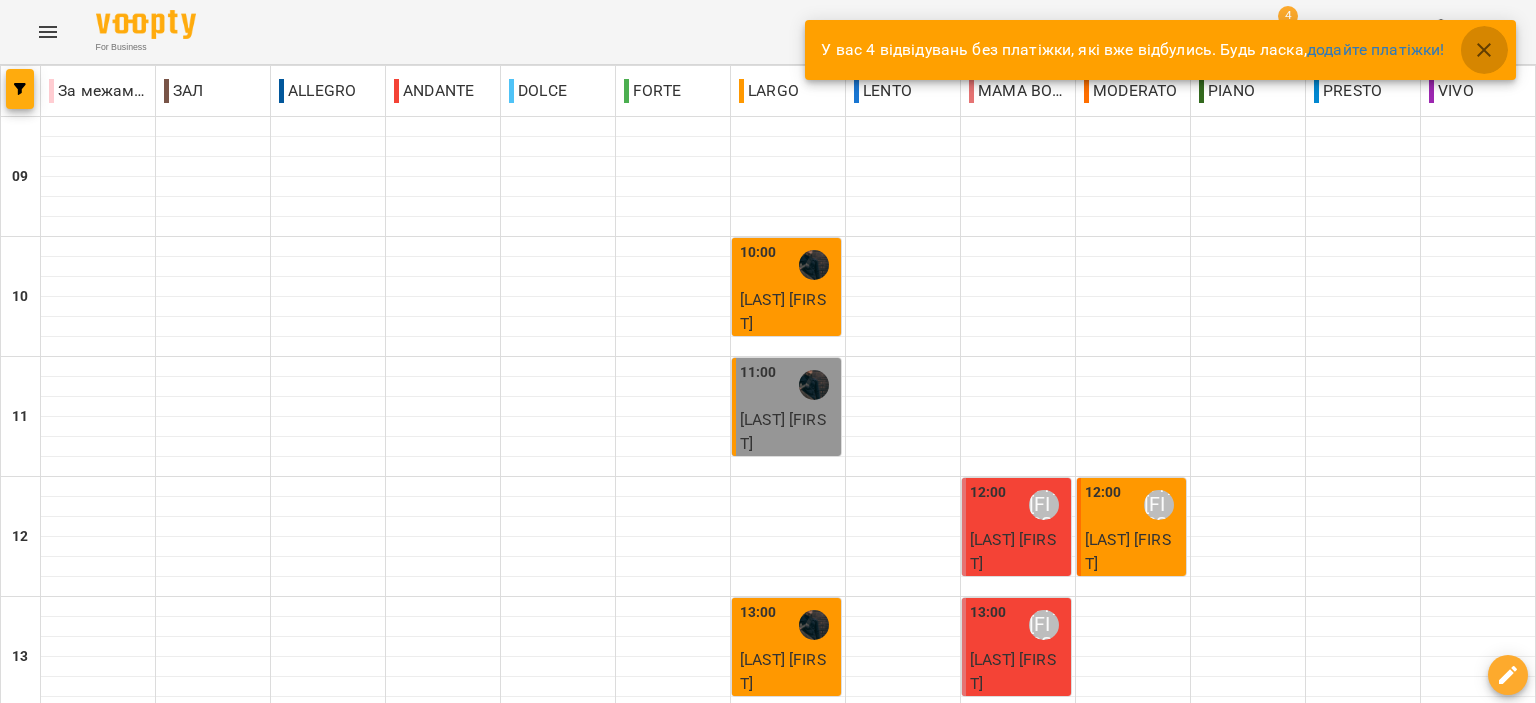 click at bounding box center [1484, 50] 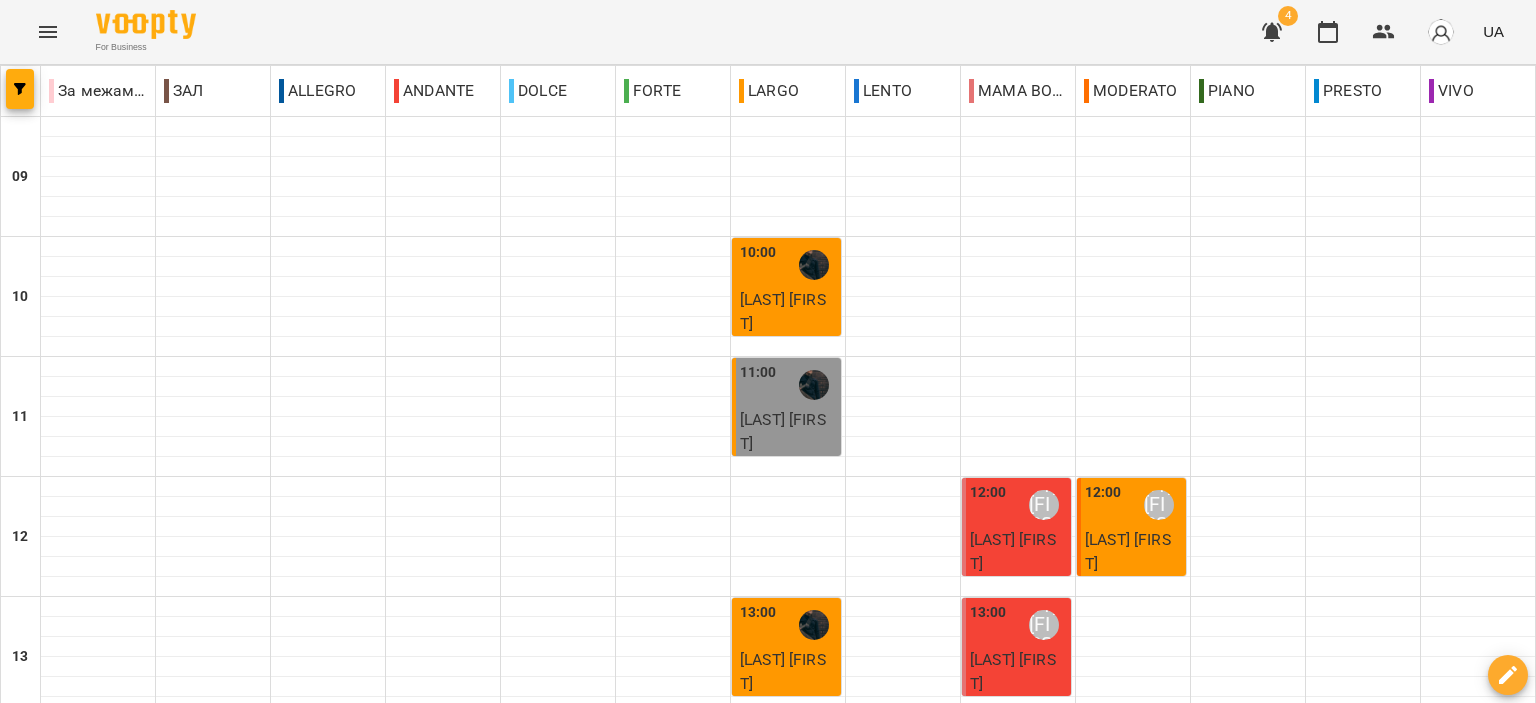 scroll, scrollTop: 986, scrollLeft: 0, axis: vertical 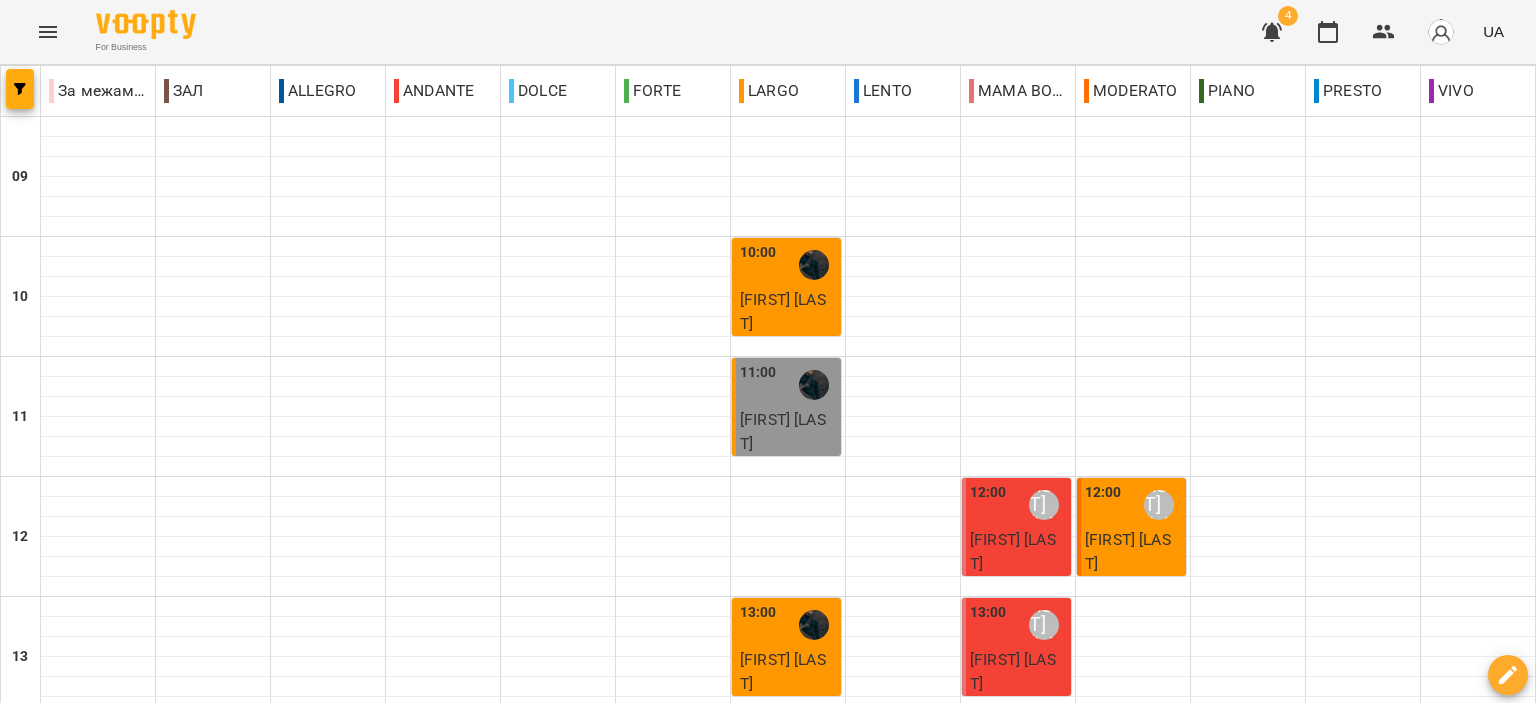 click on "18:00" at bounding box center (988, 1225) 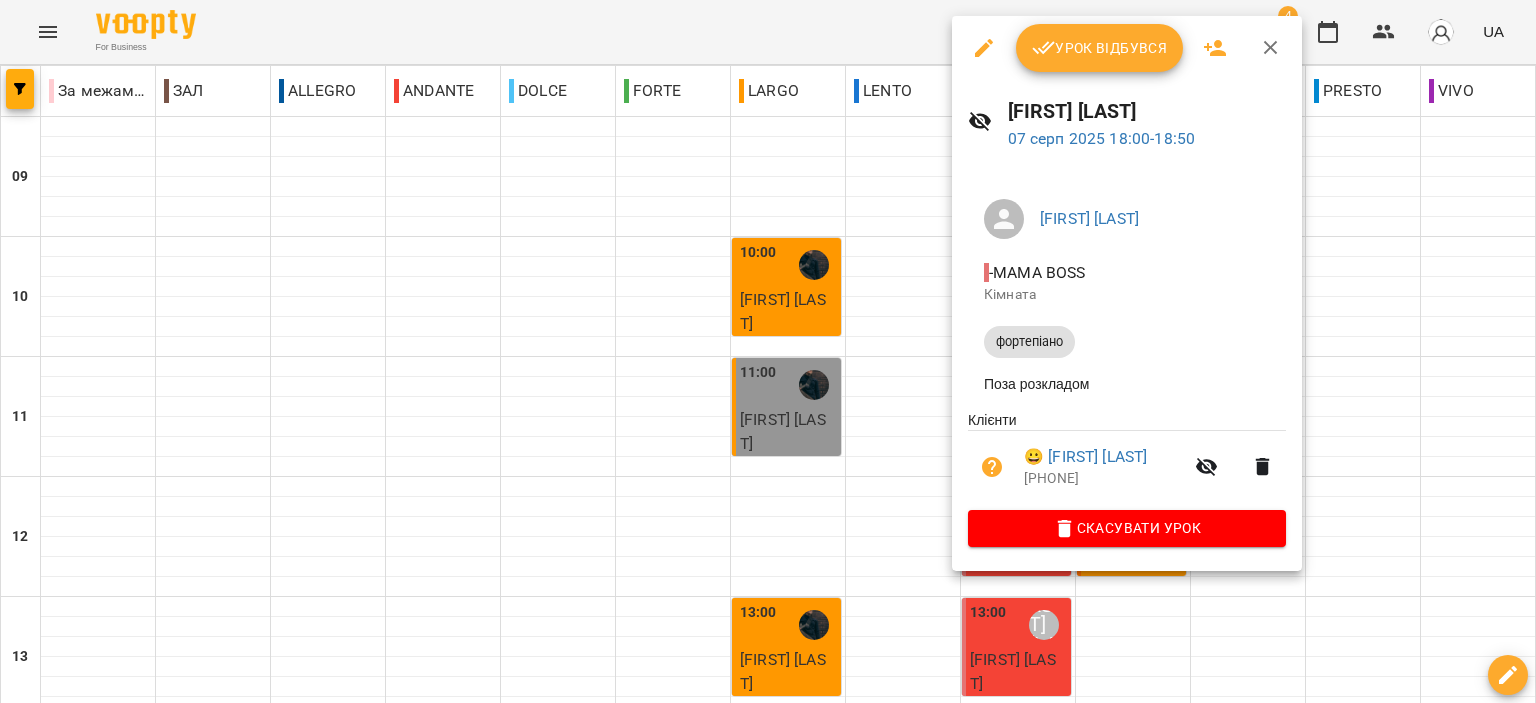 click on "Урок відбувся" at bounding box center [1100, 48] 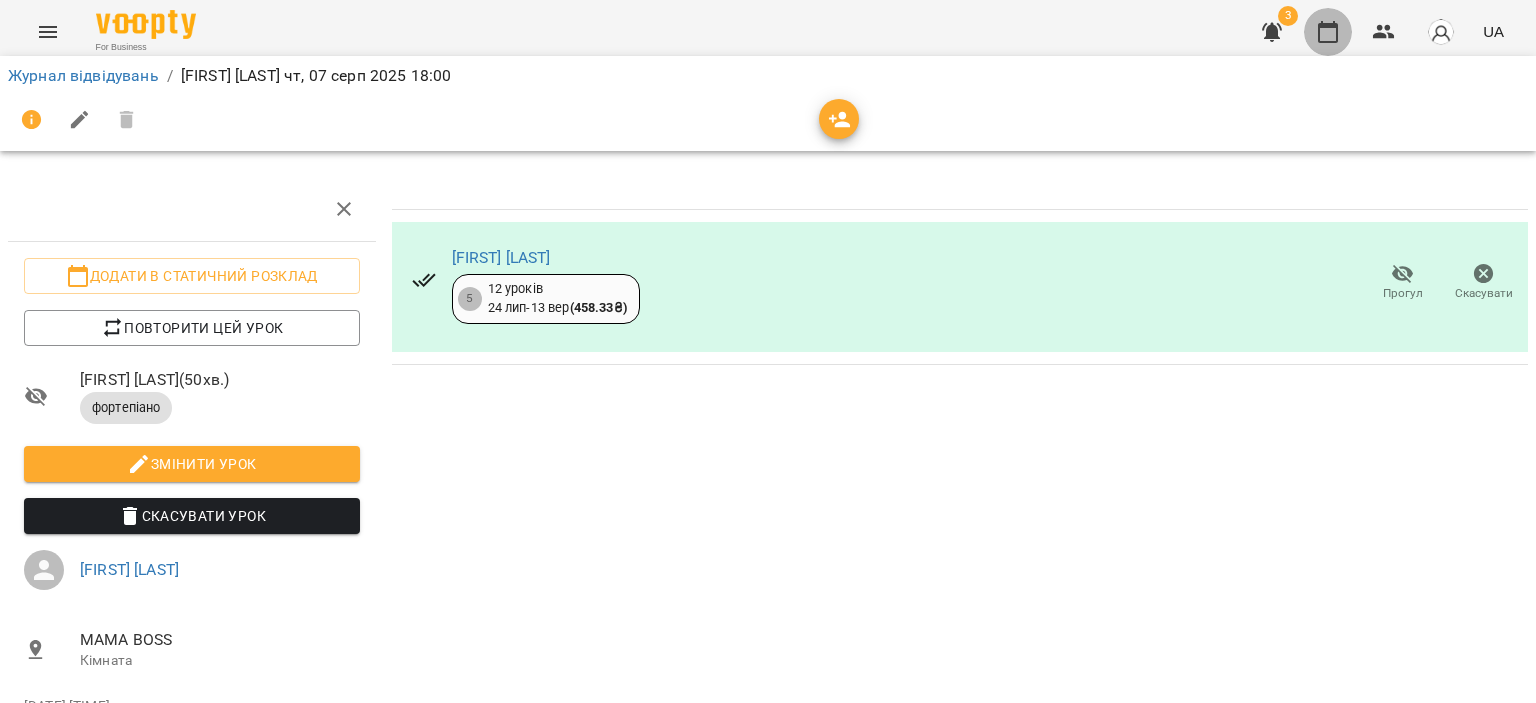 click 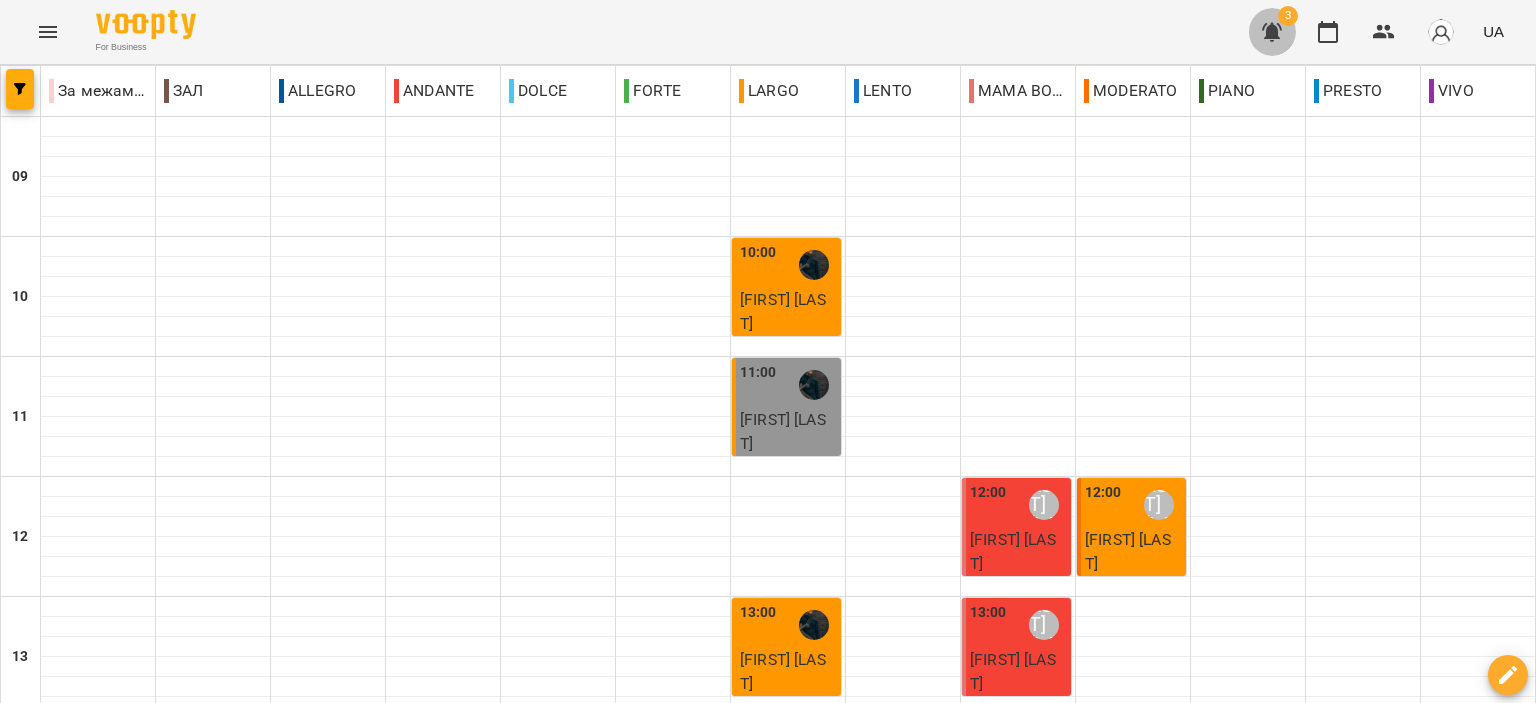 click 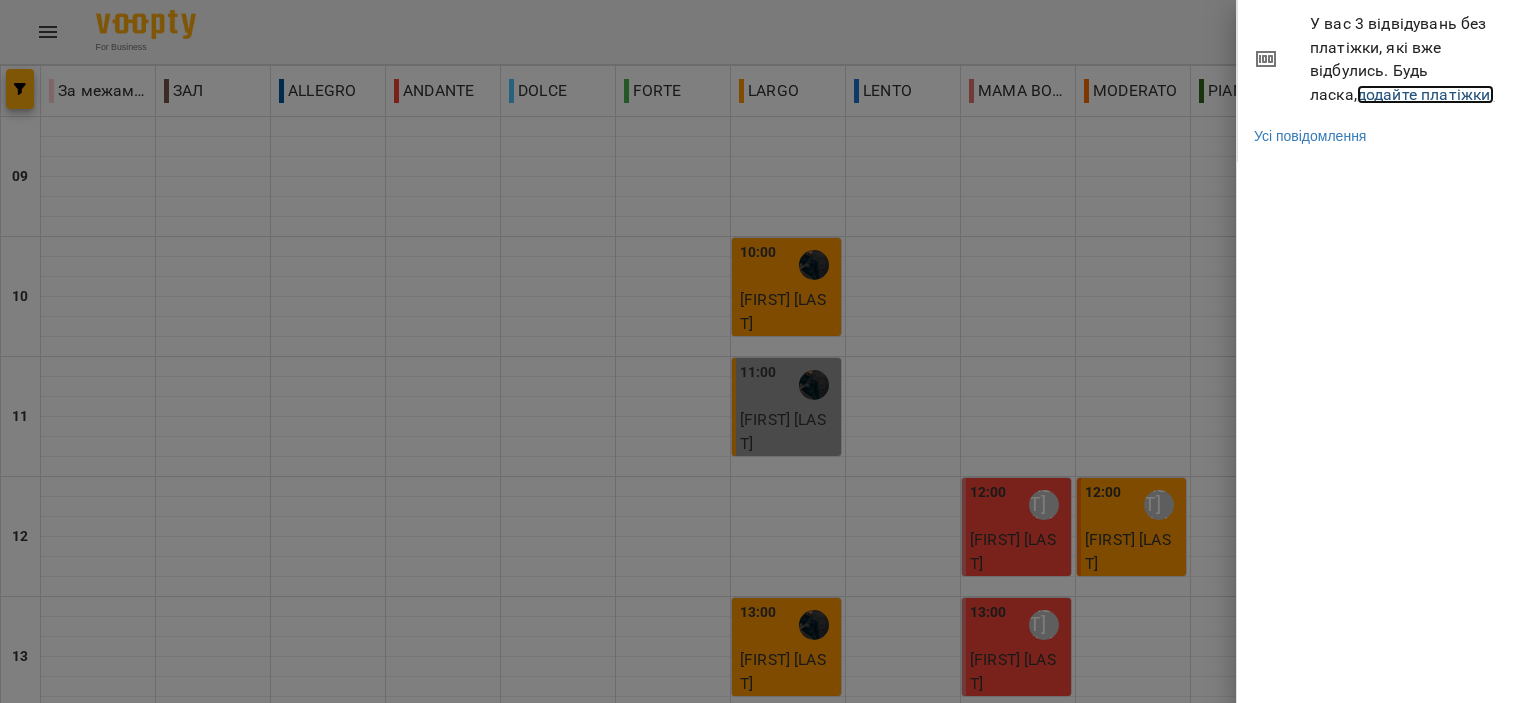 click on "додайте платіжки!" at bounding box center (1426, 94) 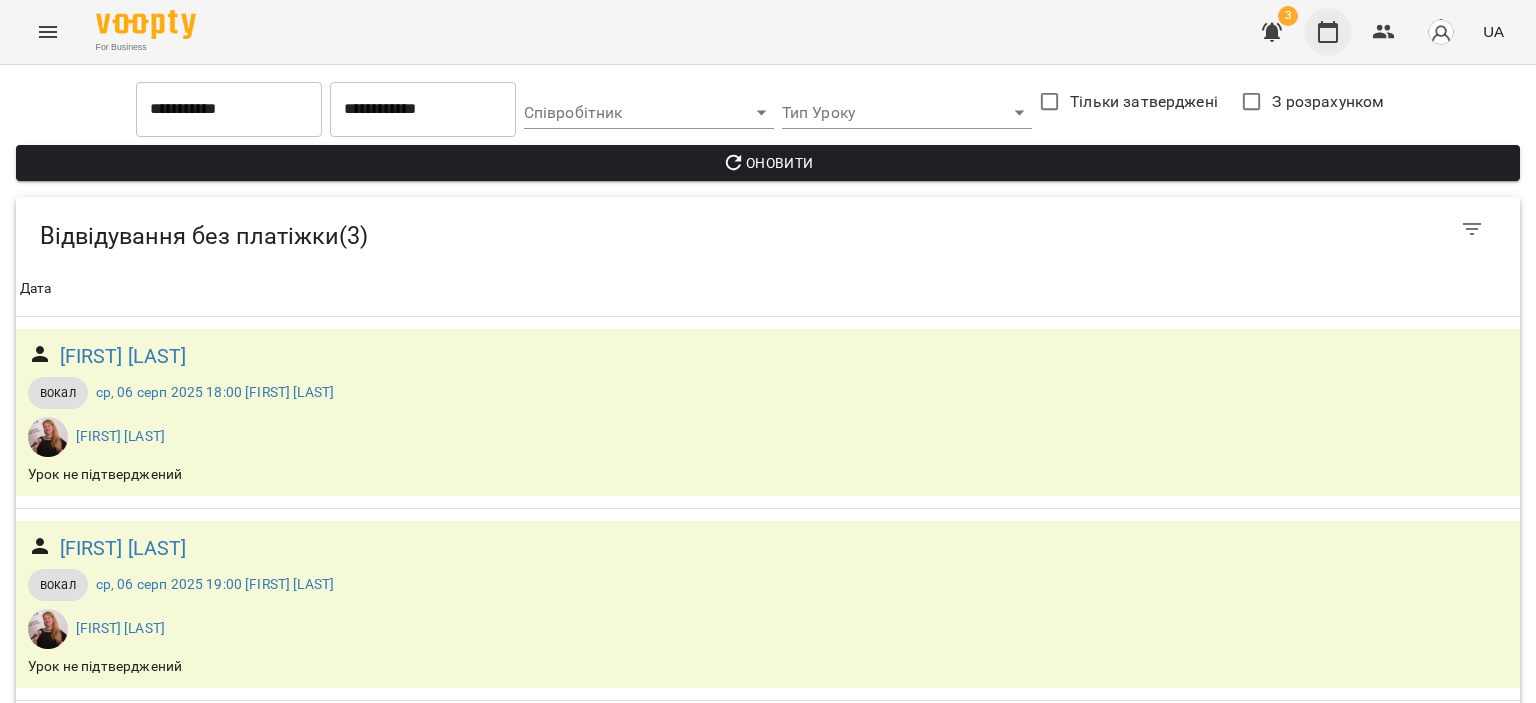 click at bounding box center [1328, 32] 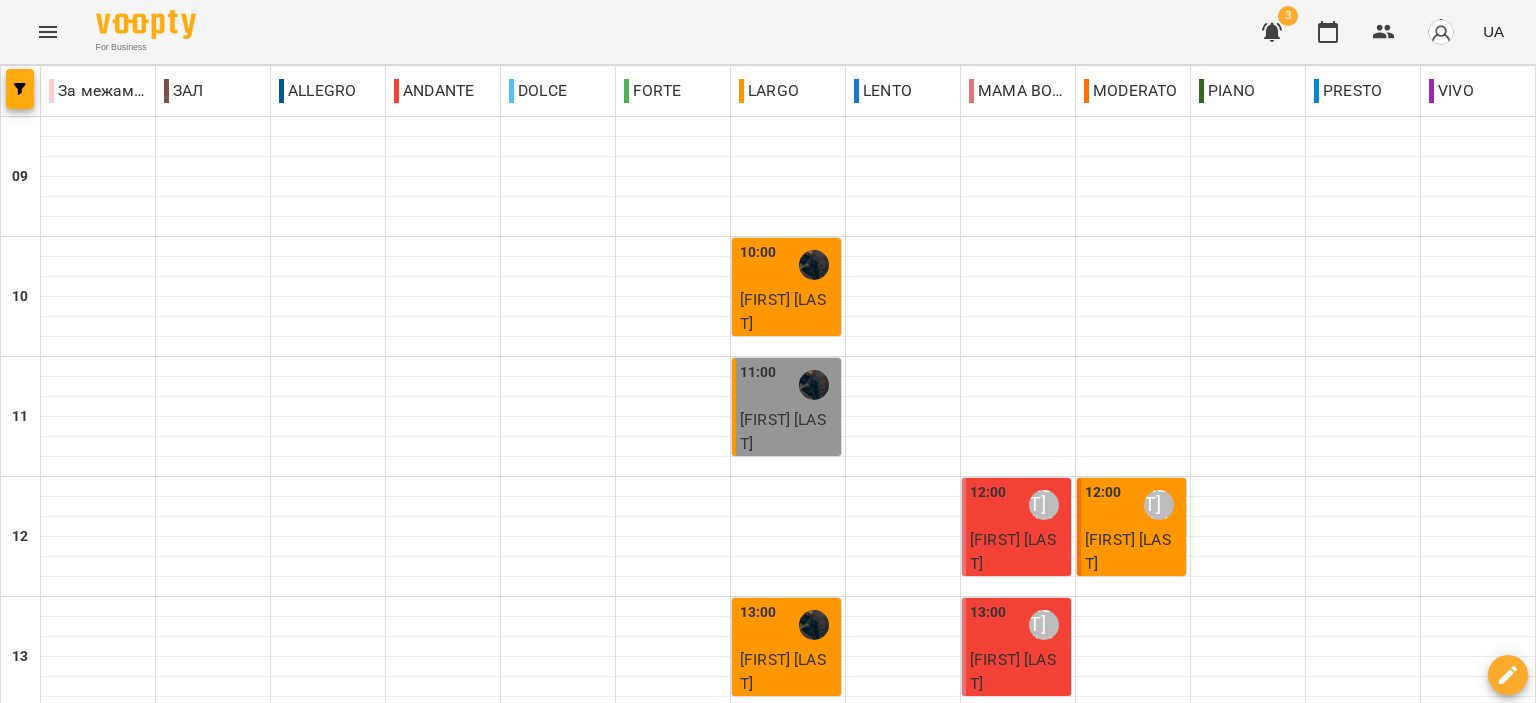 scroll, scrollTop: 300, scrollLeft: 0, axis: vertical 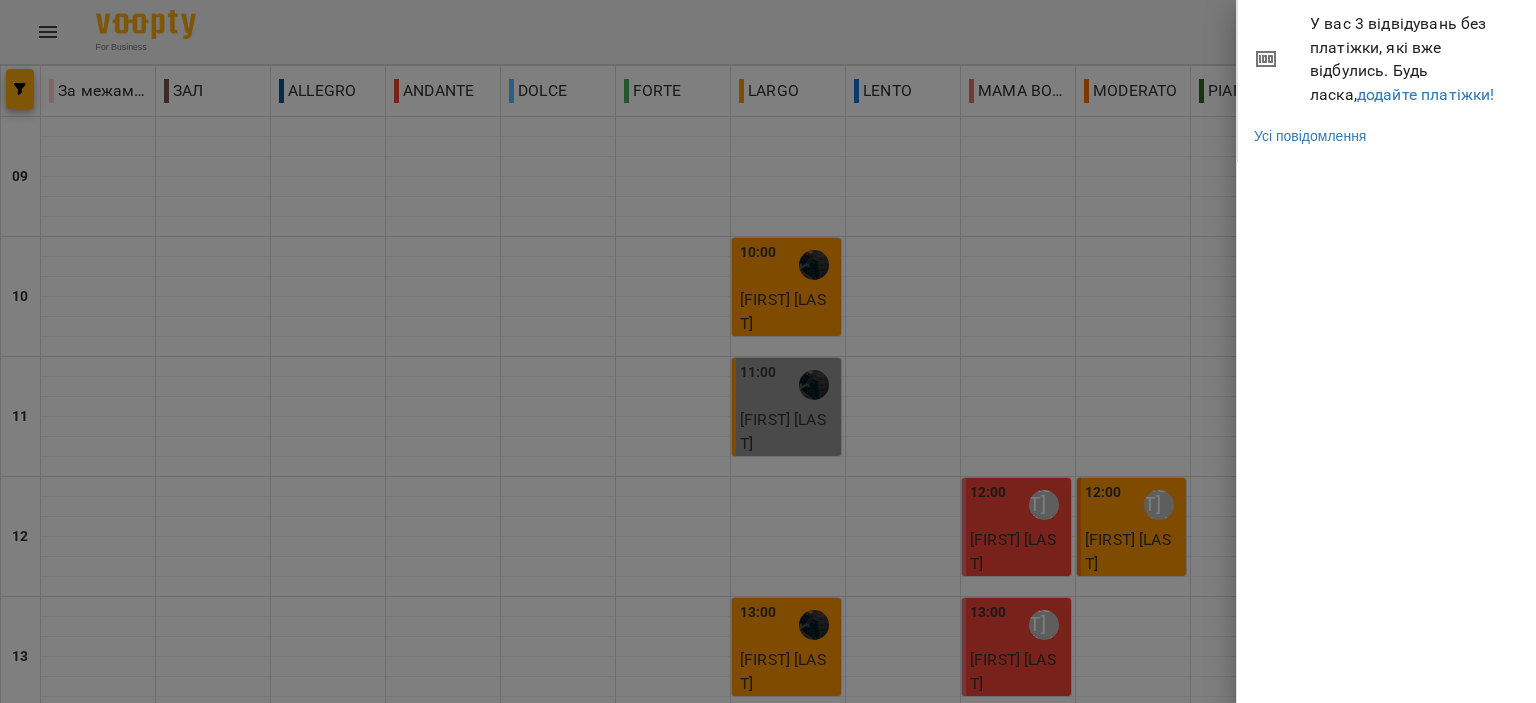 click on "У вас 3 відвідувань без платіжки, які вже відбулись. Будь ласка, додайте платіжки!" at bounding box center [1415, 59] 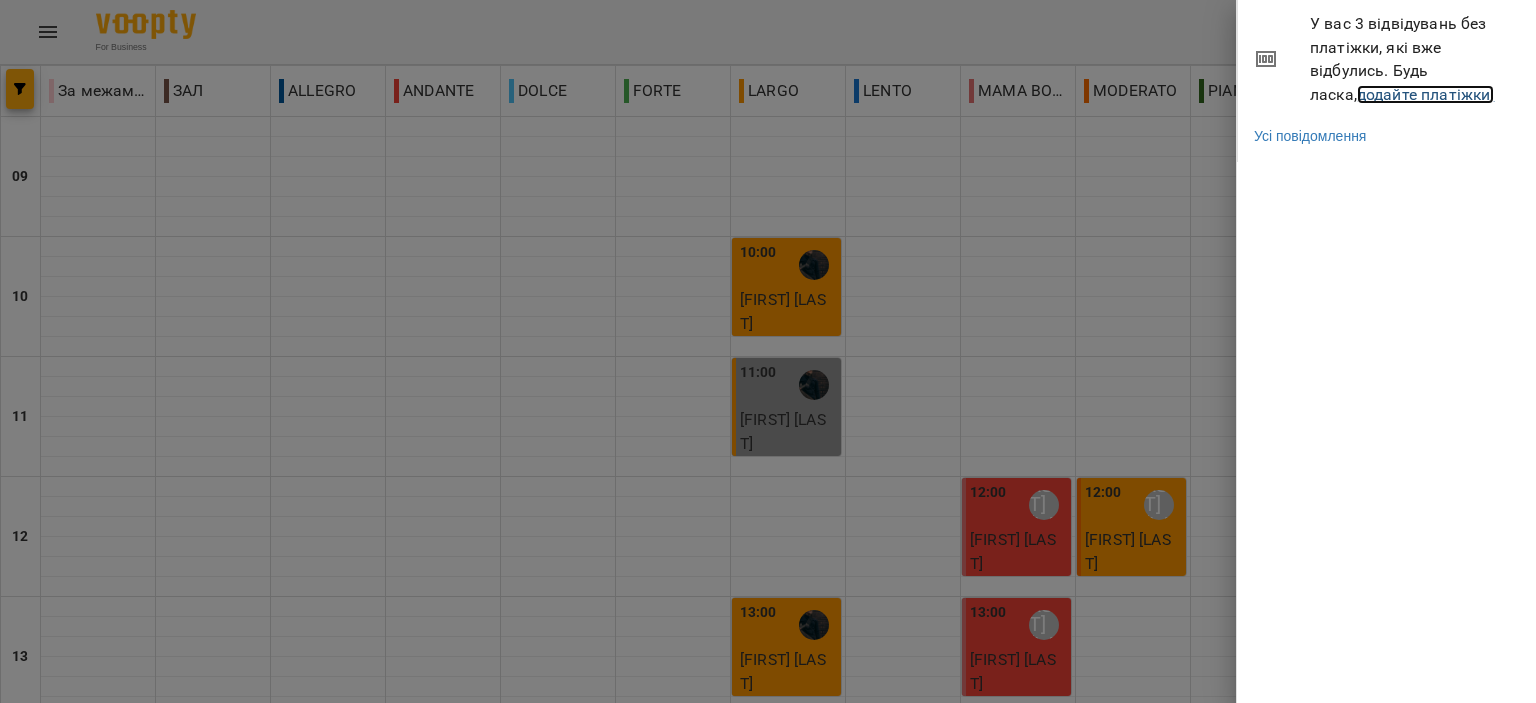 click on "додайте платіжки!" at bounding box center [1426, 94] 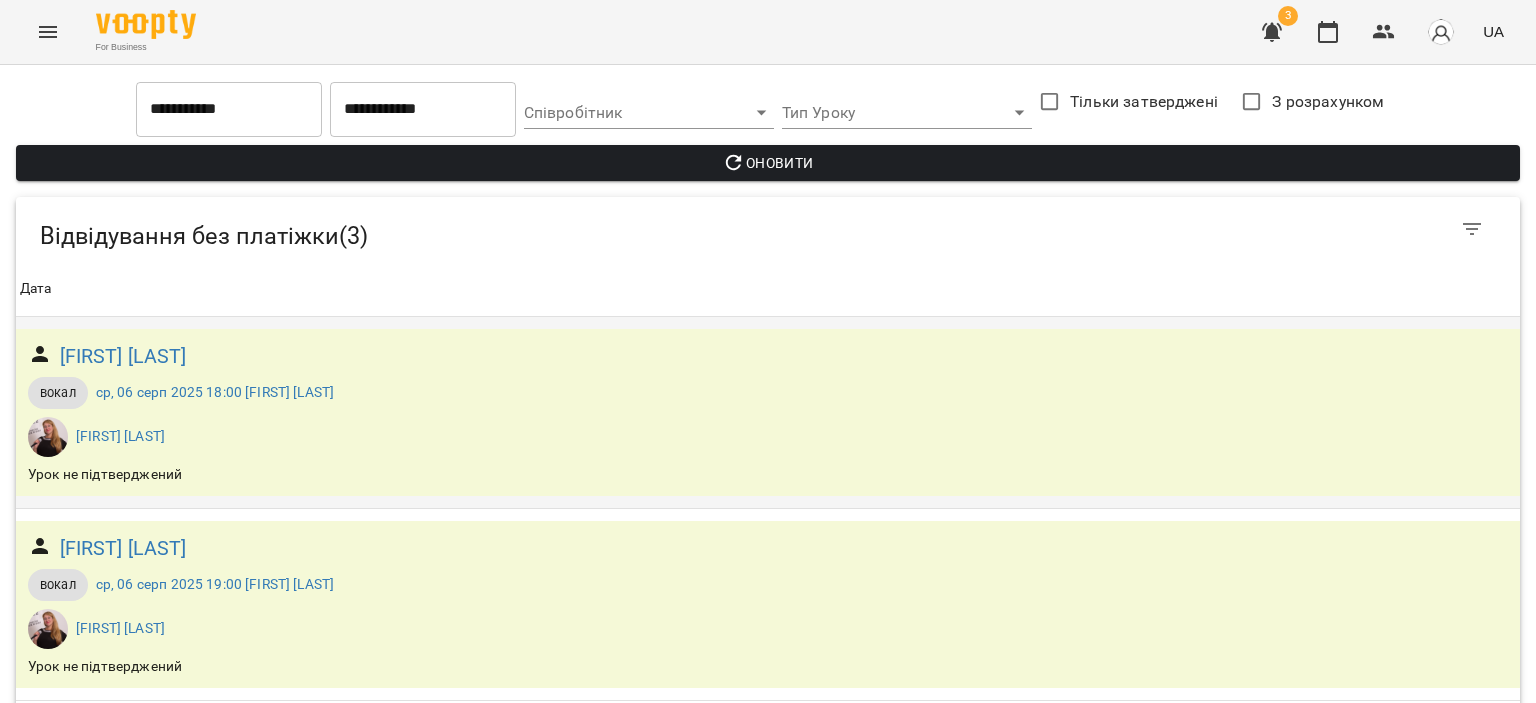 scroll, scrollTop: 184, scrollLeft: 0, axis: vertical 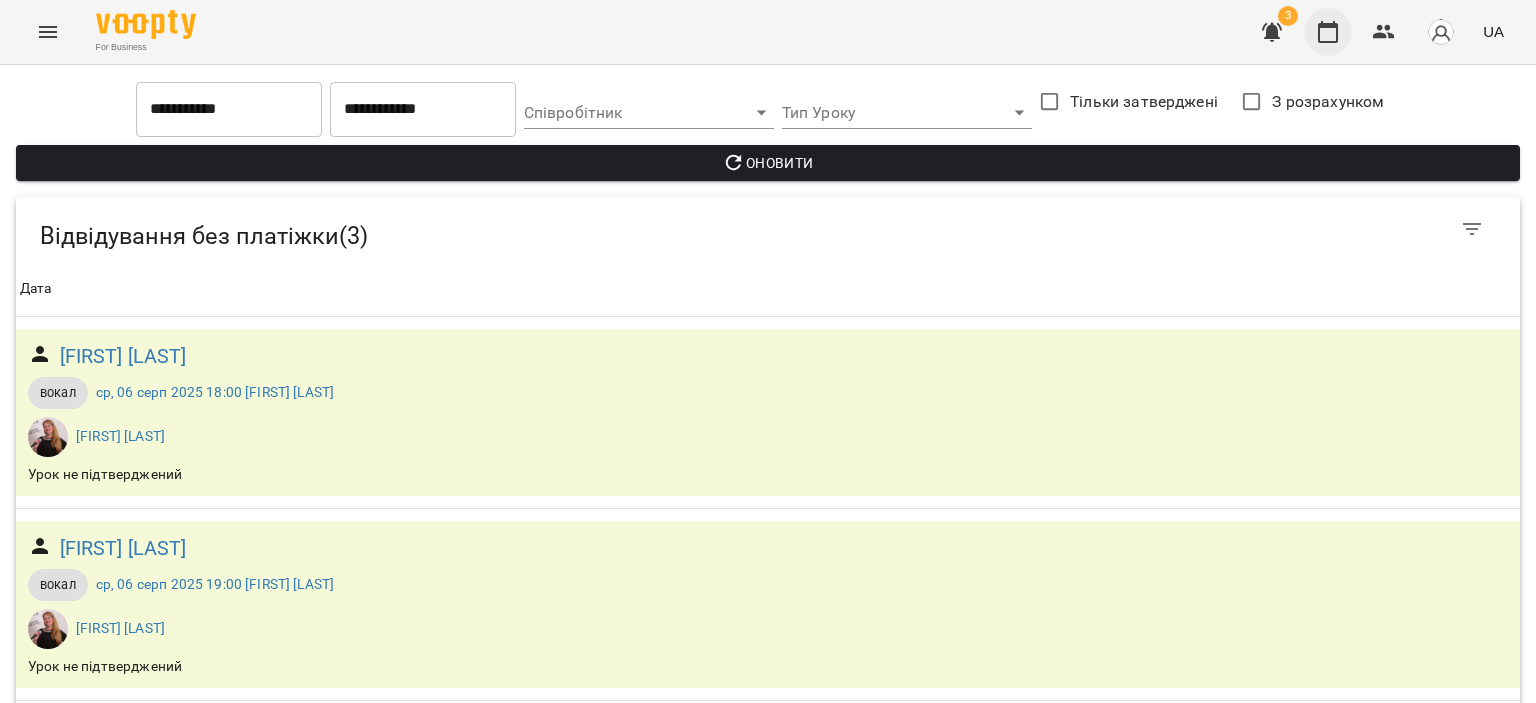 click 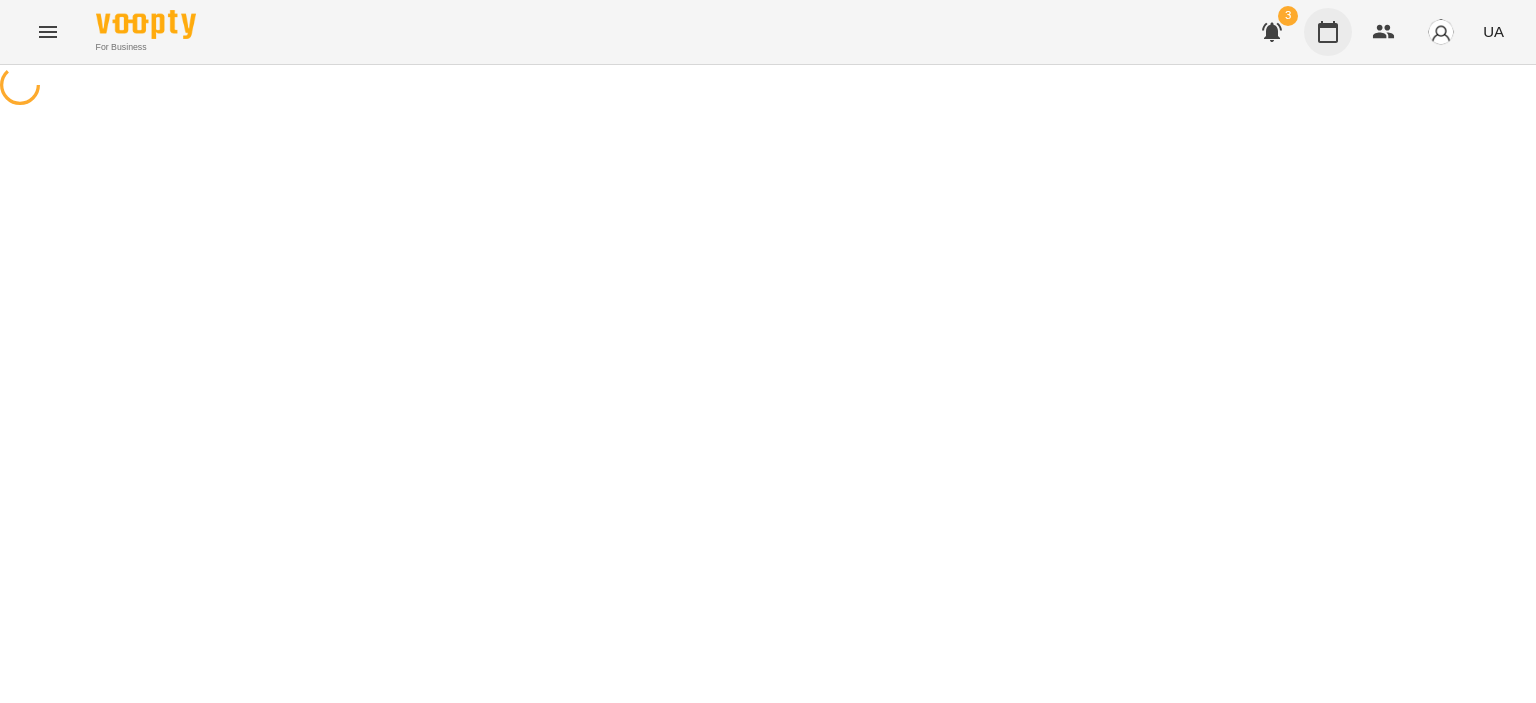 scroll, scrollTop: 0, scrollLeft: 0, axis: both 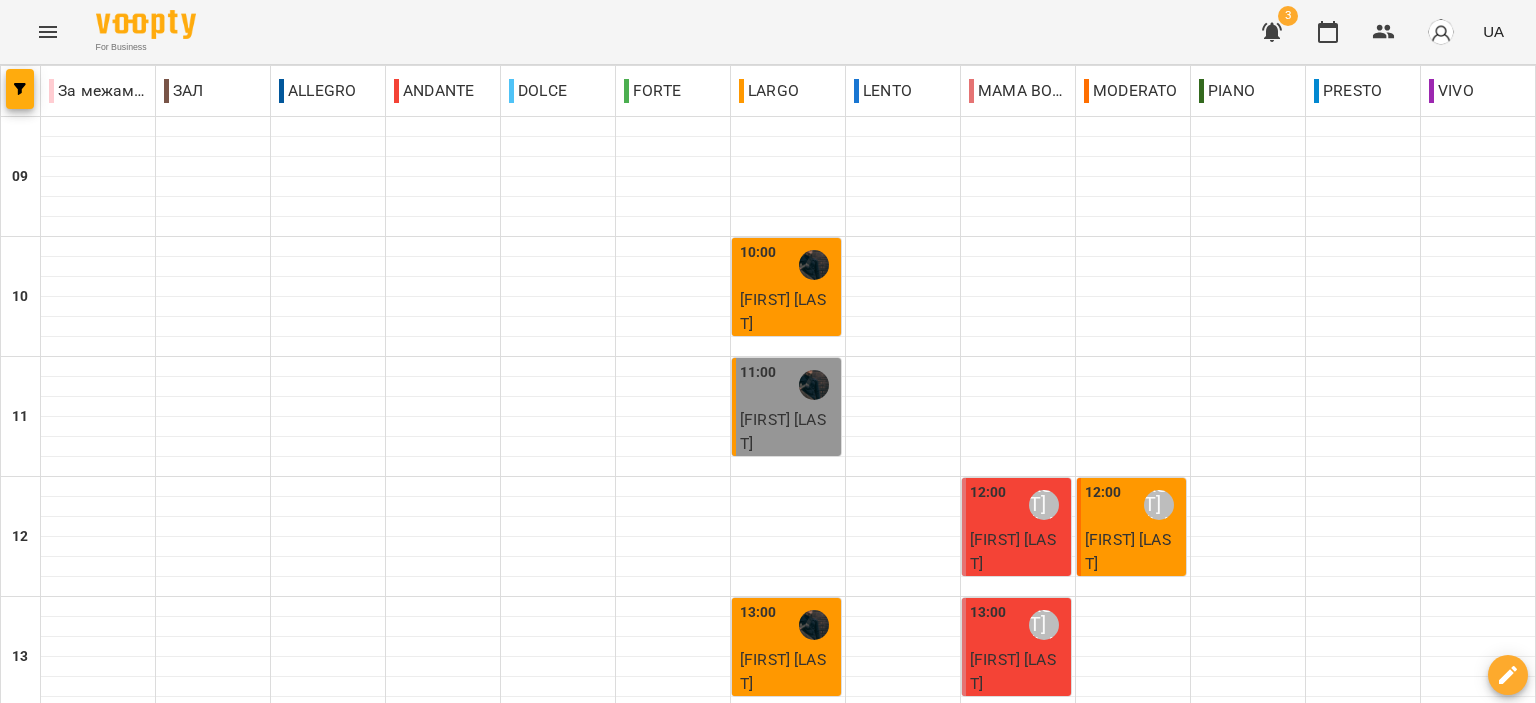 click on "ср" at bounding box center [466, 1583] 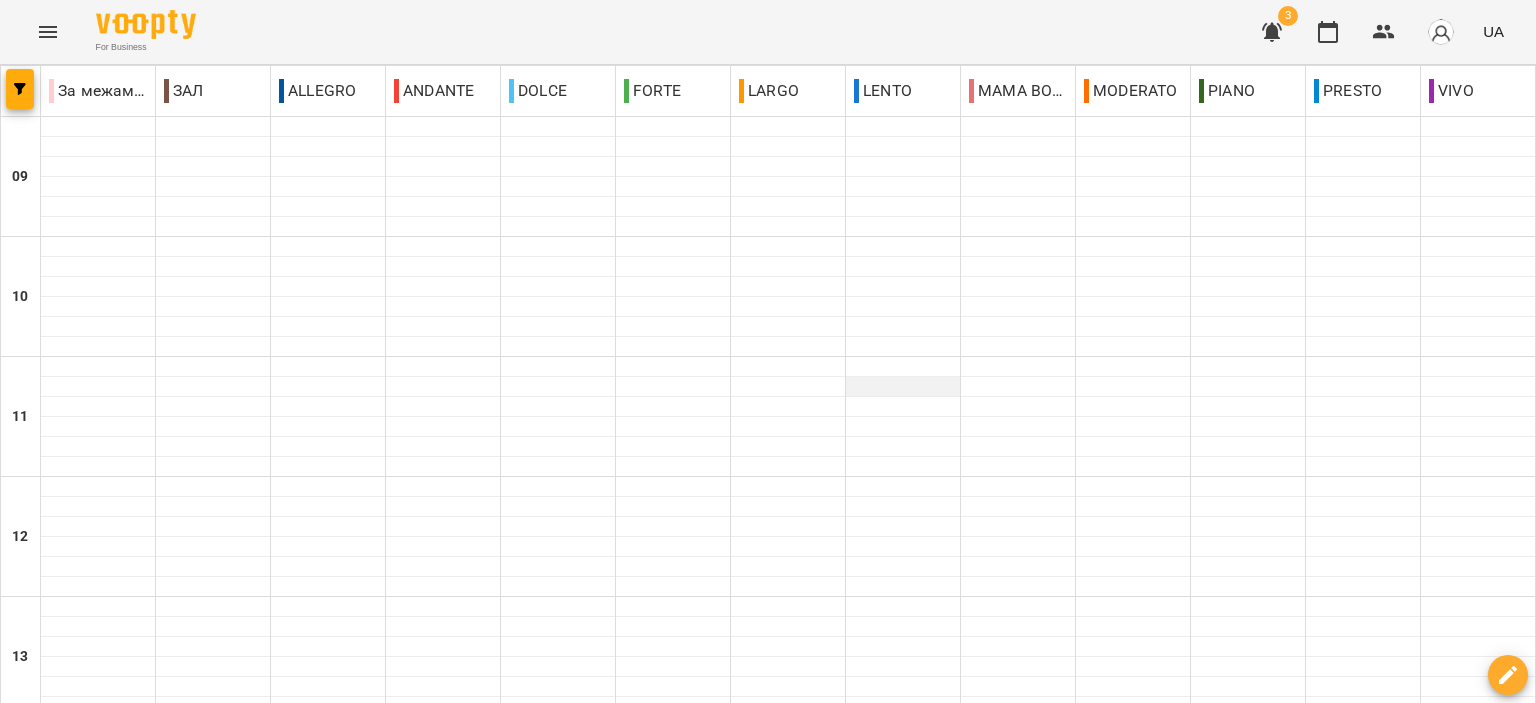 scroll, scrollTop: 986, scrollLeft: 0, axis: vertical 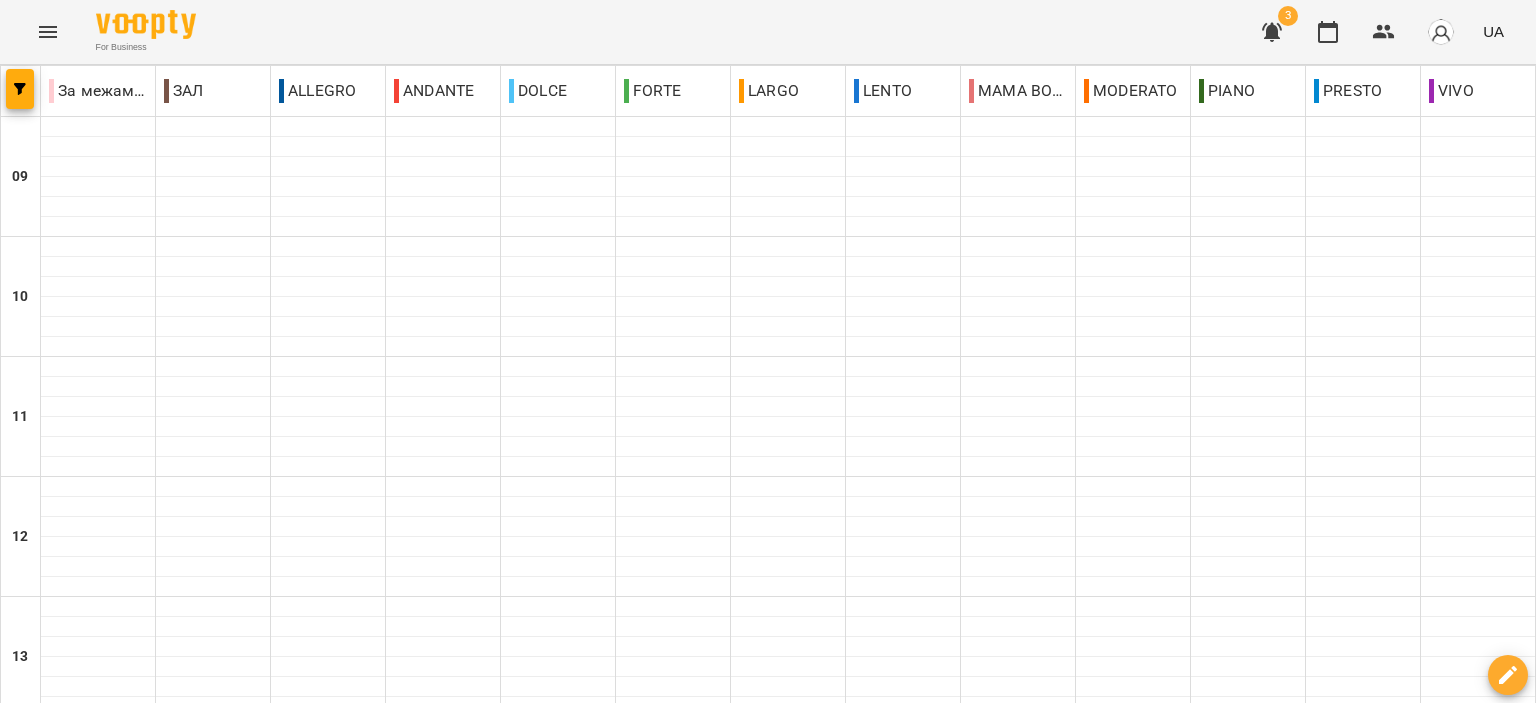 click on "вт" at bounding box center [253, 1583] 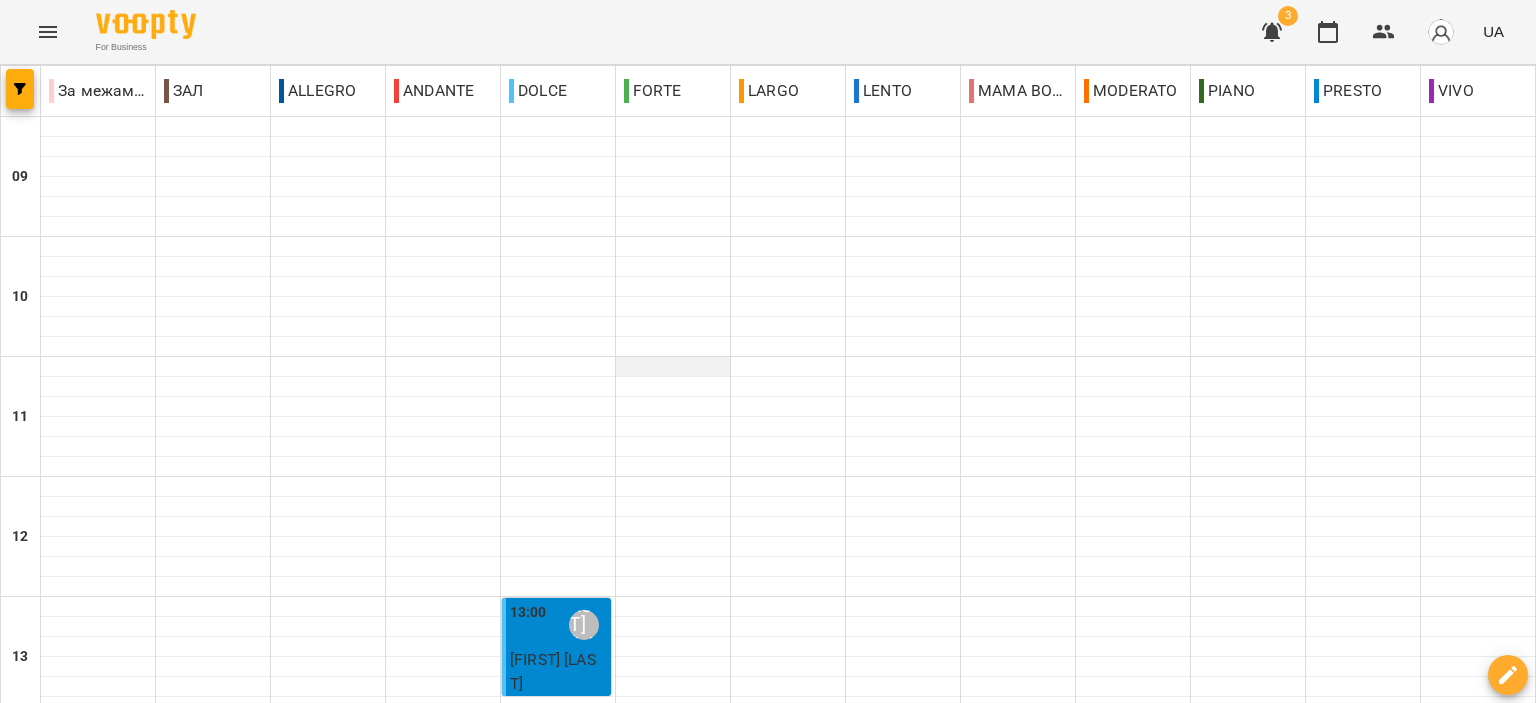 scroll, scrollTop: 0, scrollLeft: 0, axis: both 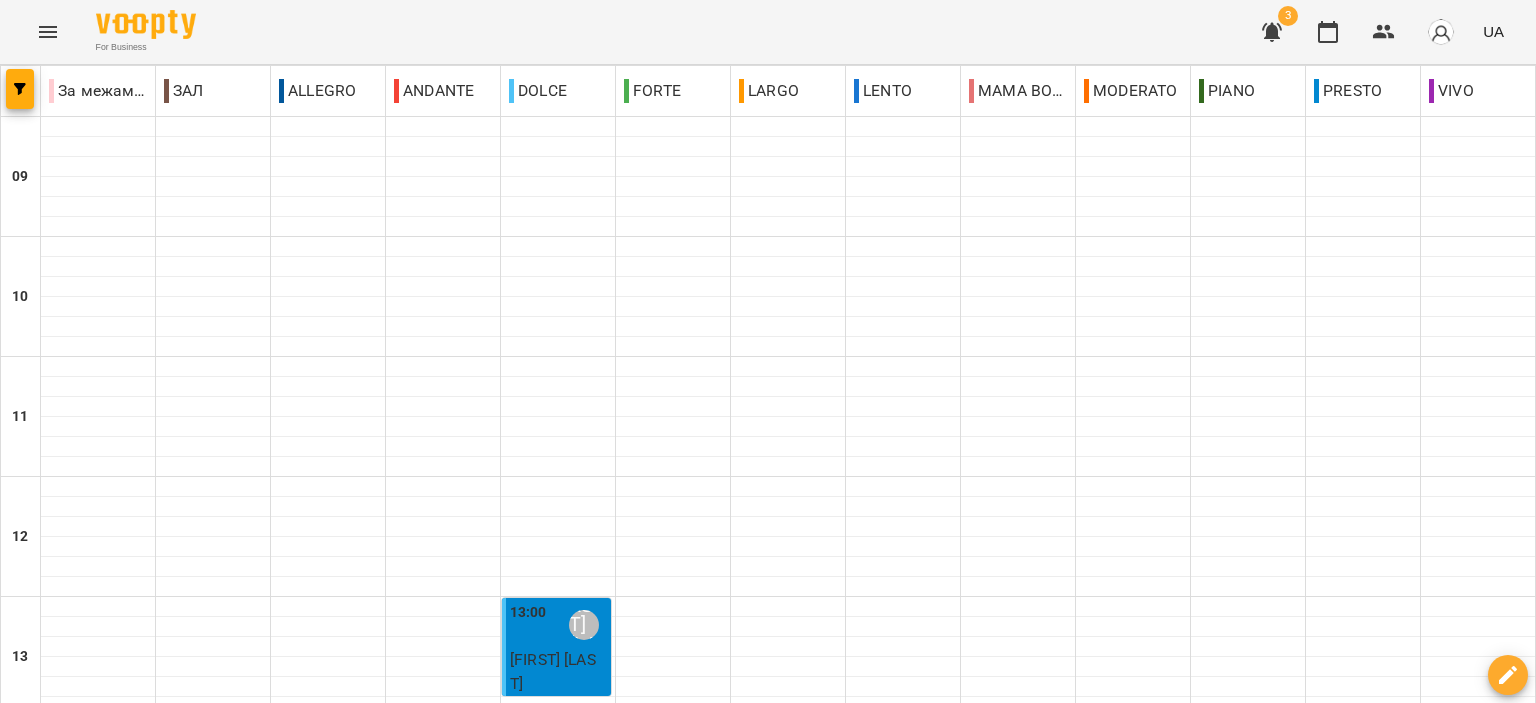 click on "04 серп" at bounding box center [41, 1602] 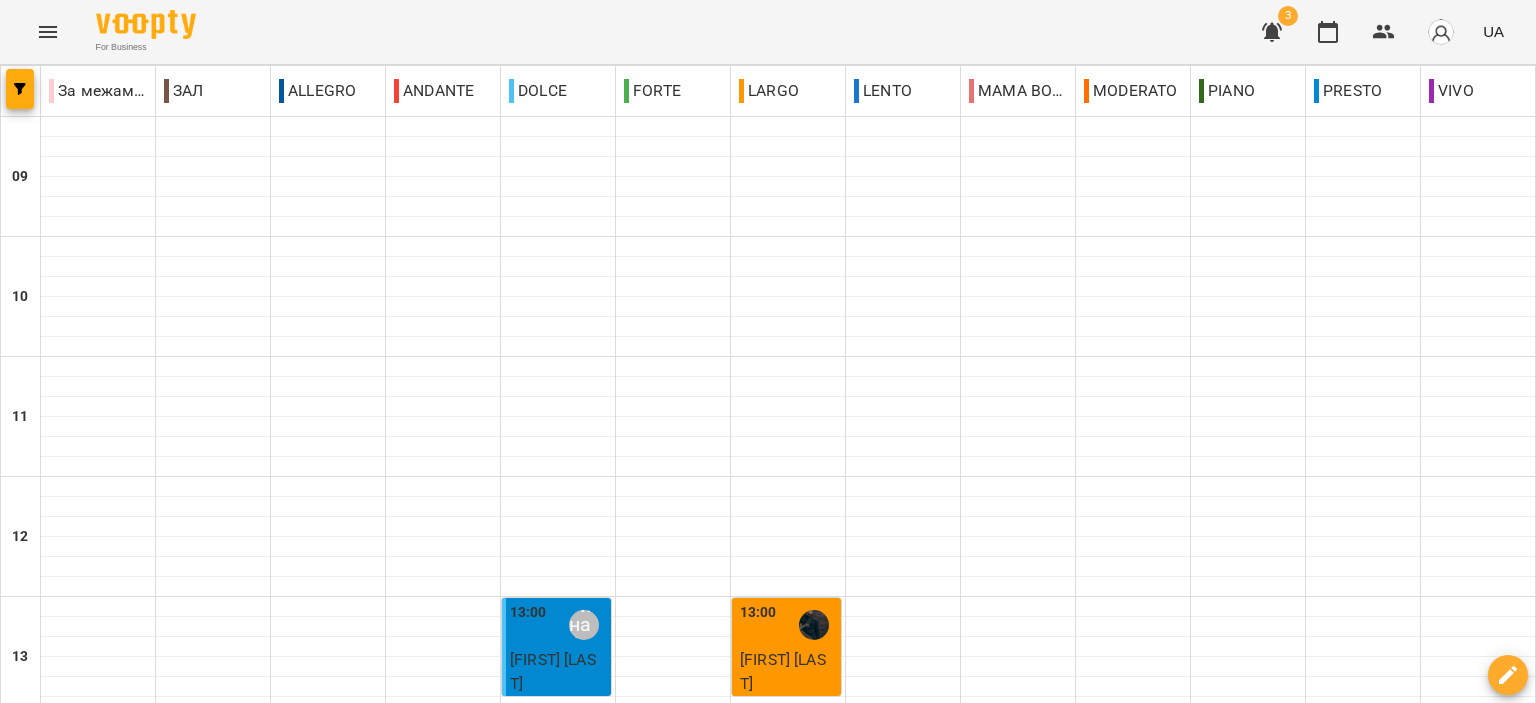scroll, scrollTop: 986, scrollLeft: 0, axis: vertical 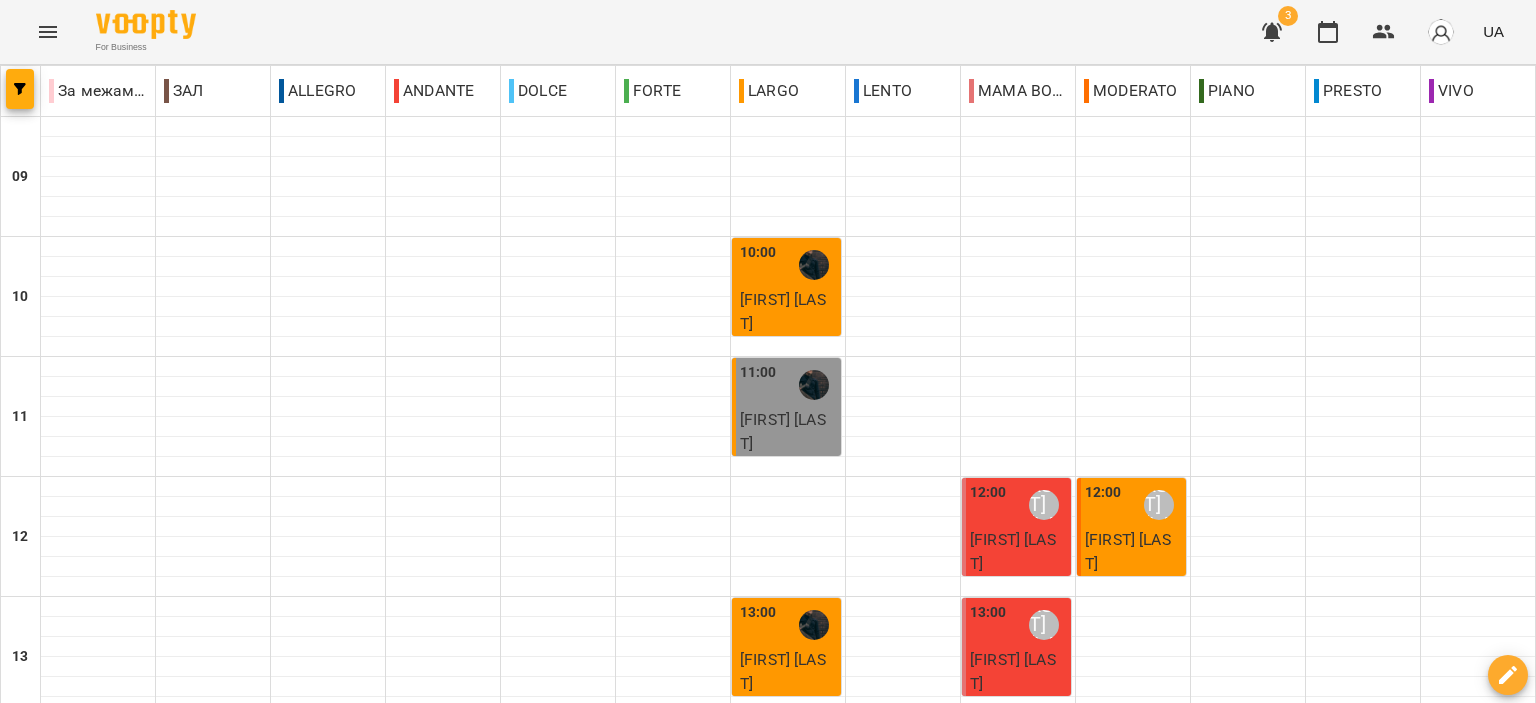 click on "[LAST] [FIRST]" at bounding box center (1013, 1391) 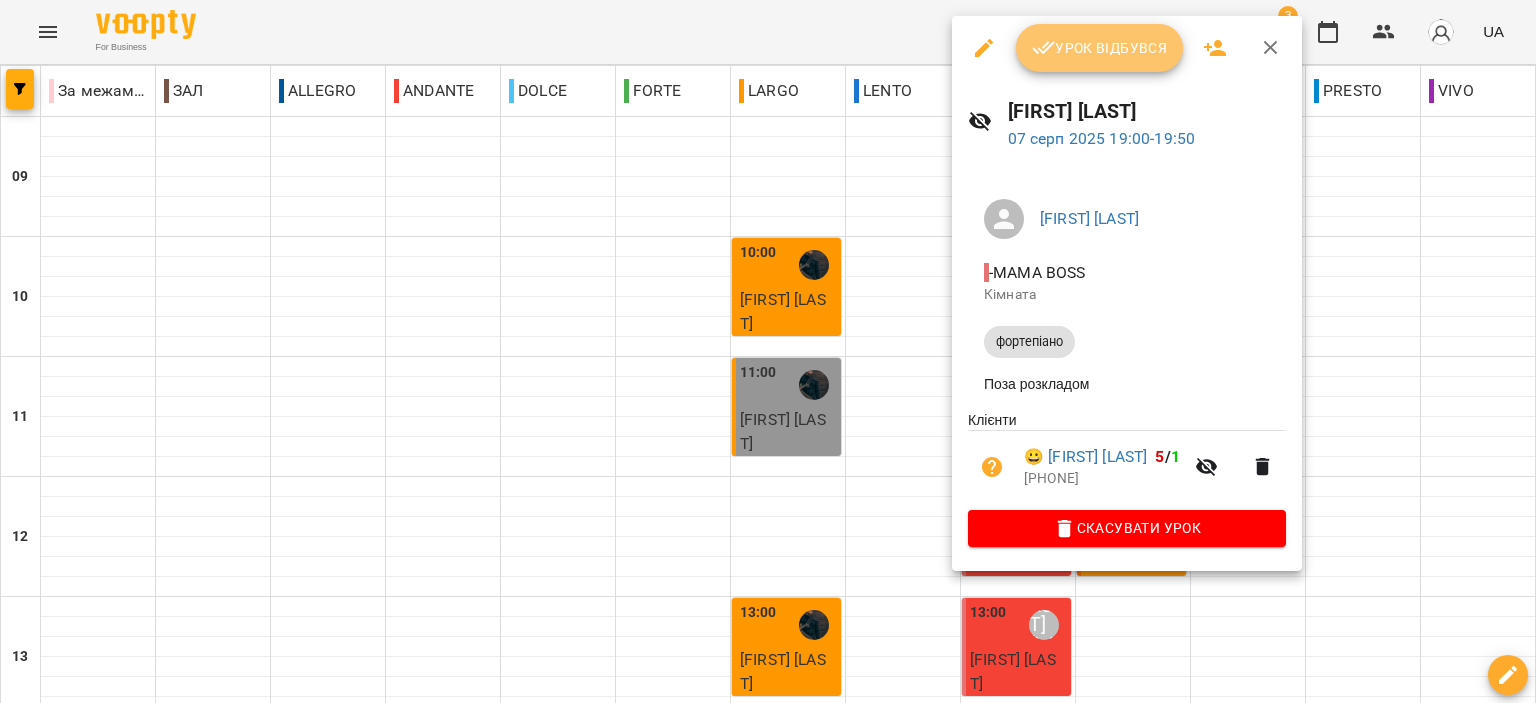 click on "Урок відбувся" at bounding box center (1100, 48) 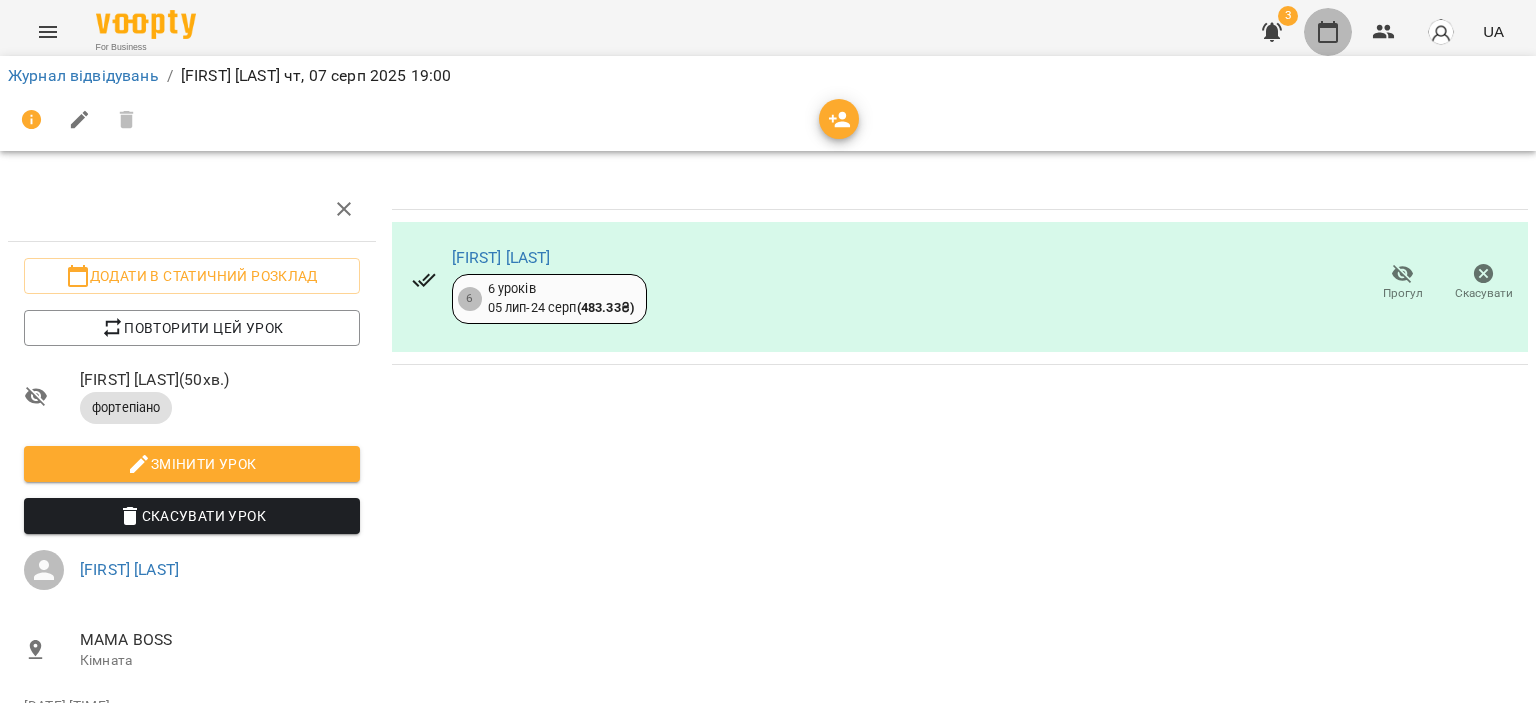 click at bounding box center [1328, 32] 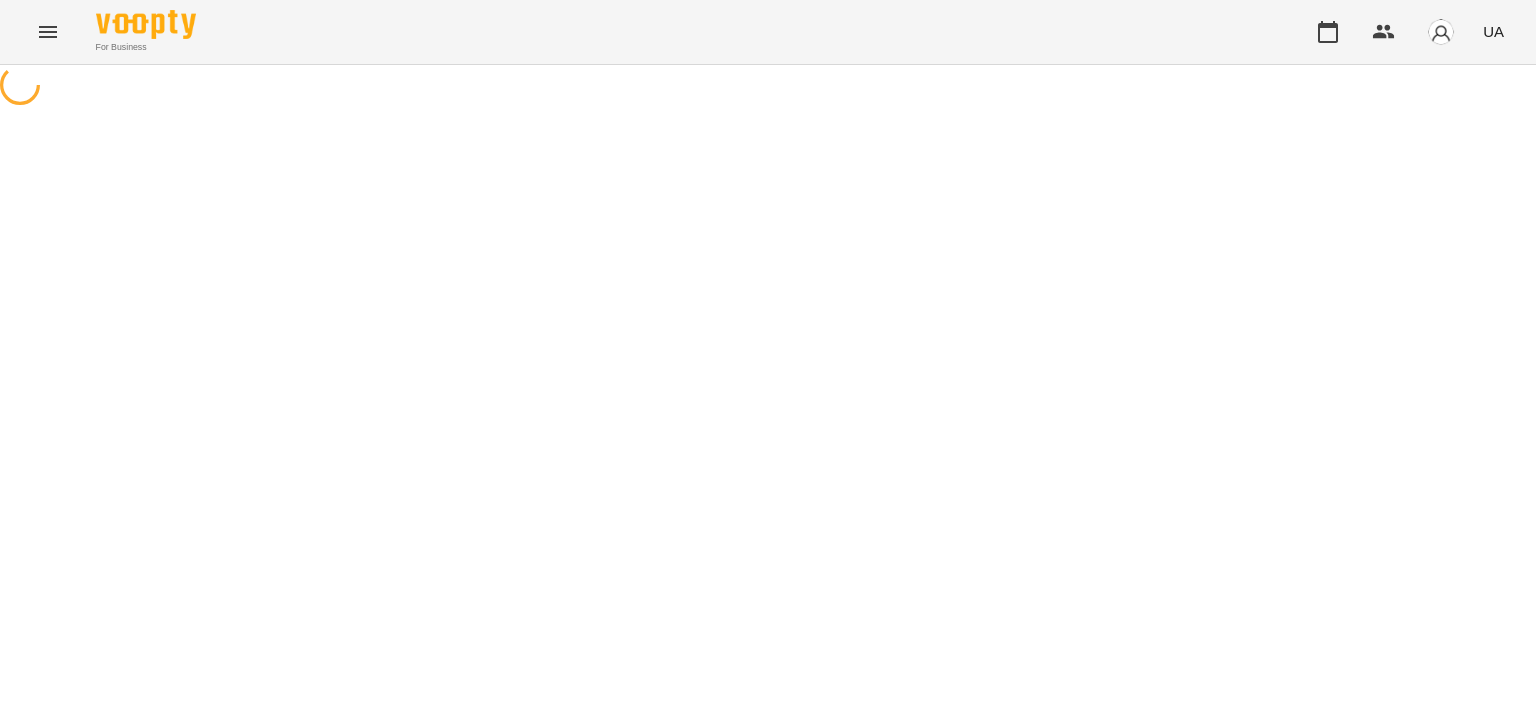 scroll, scrollTop: 0, scrollLeft: 0, axis: both 